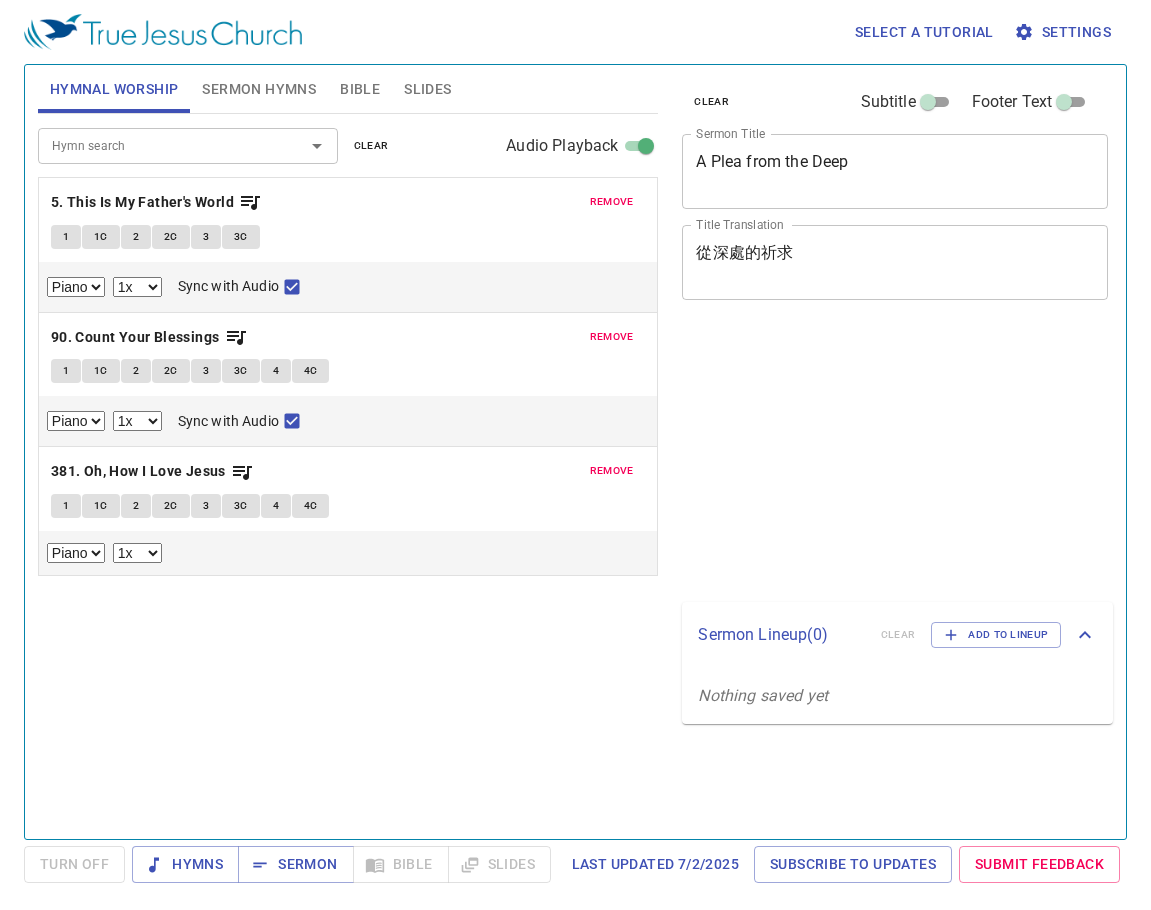 select on "1" 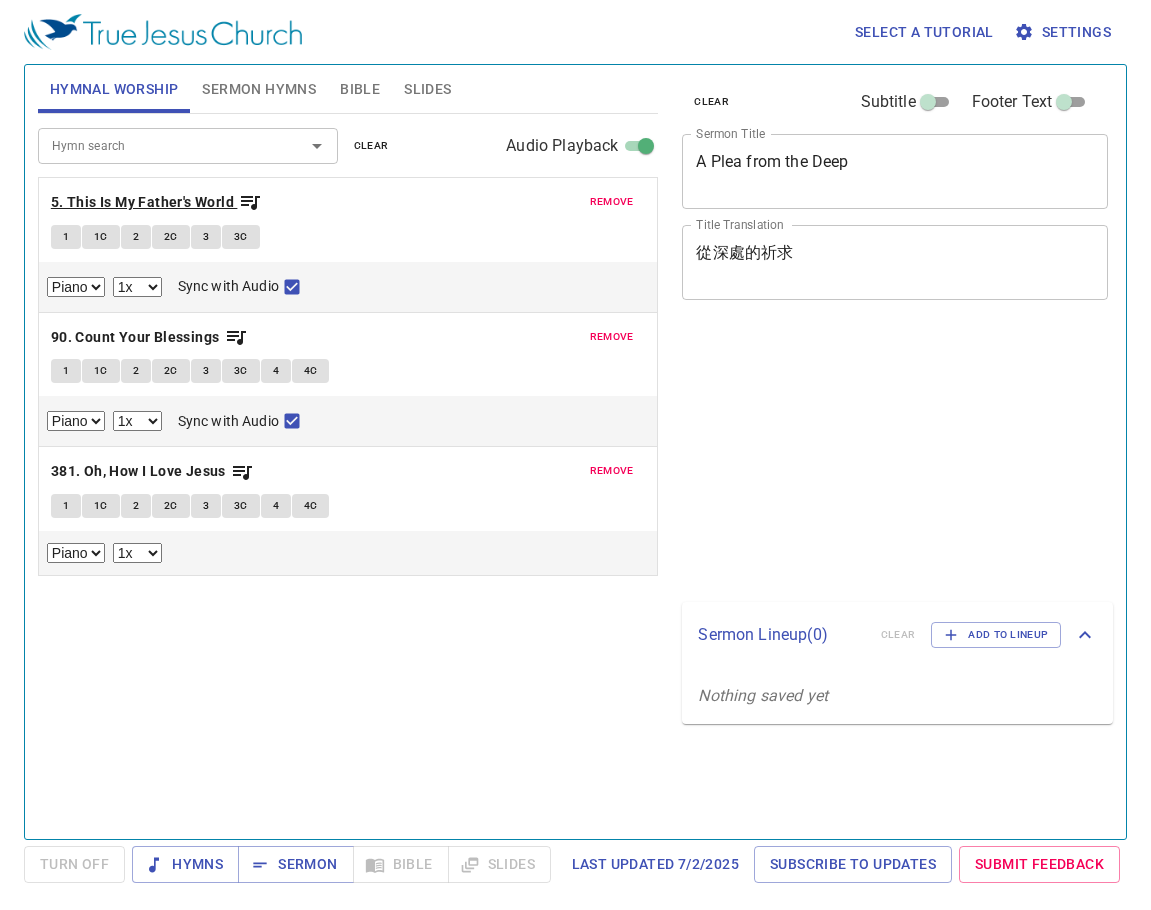 scroll, scrollTop: 0, scrollLeft: 0, axis: both 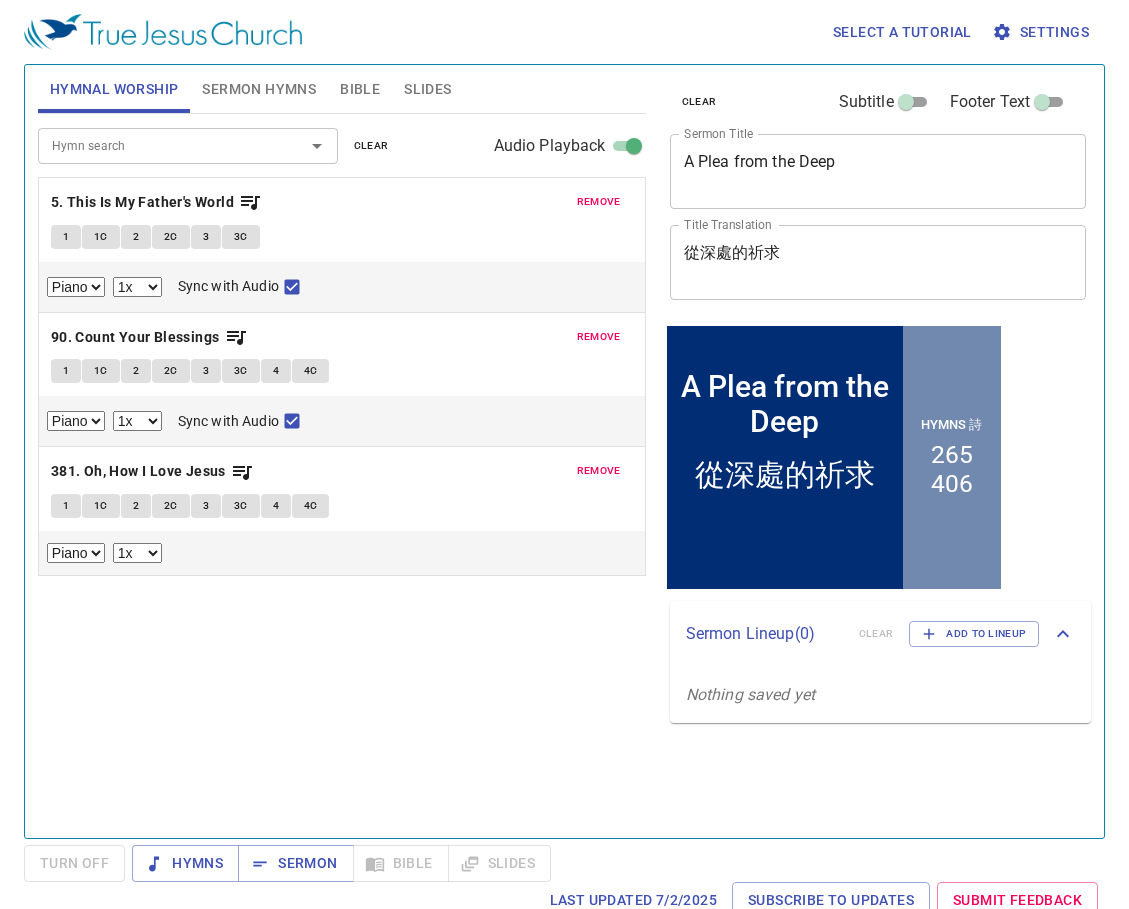 click on "clear" at bounding box center (371, 146) 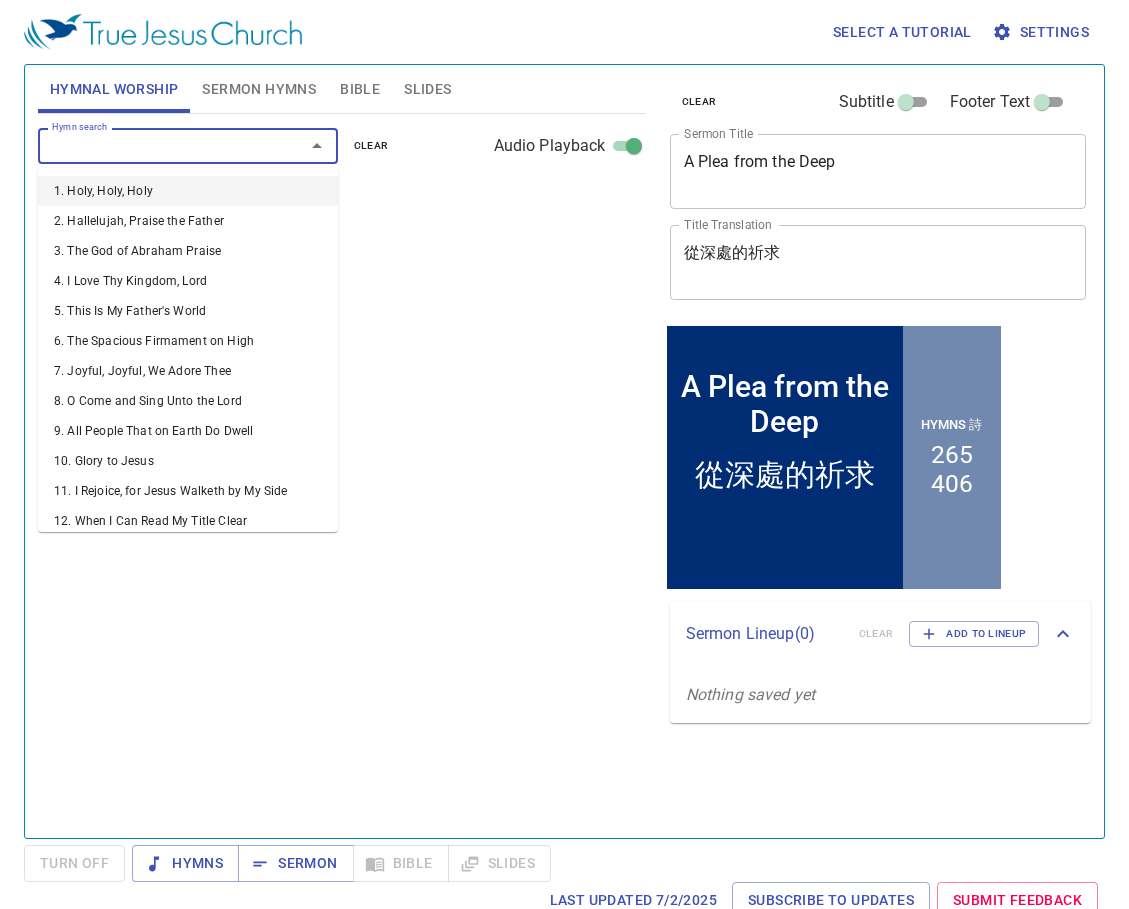 click on "Hymn search" at bounding box center [158, 145] 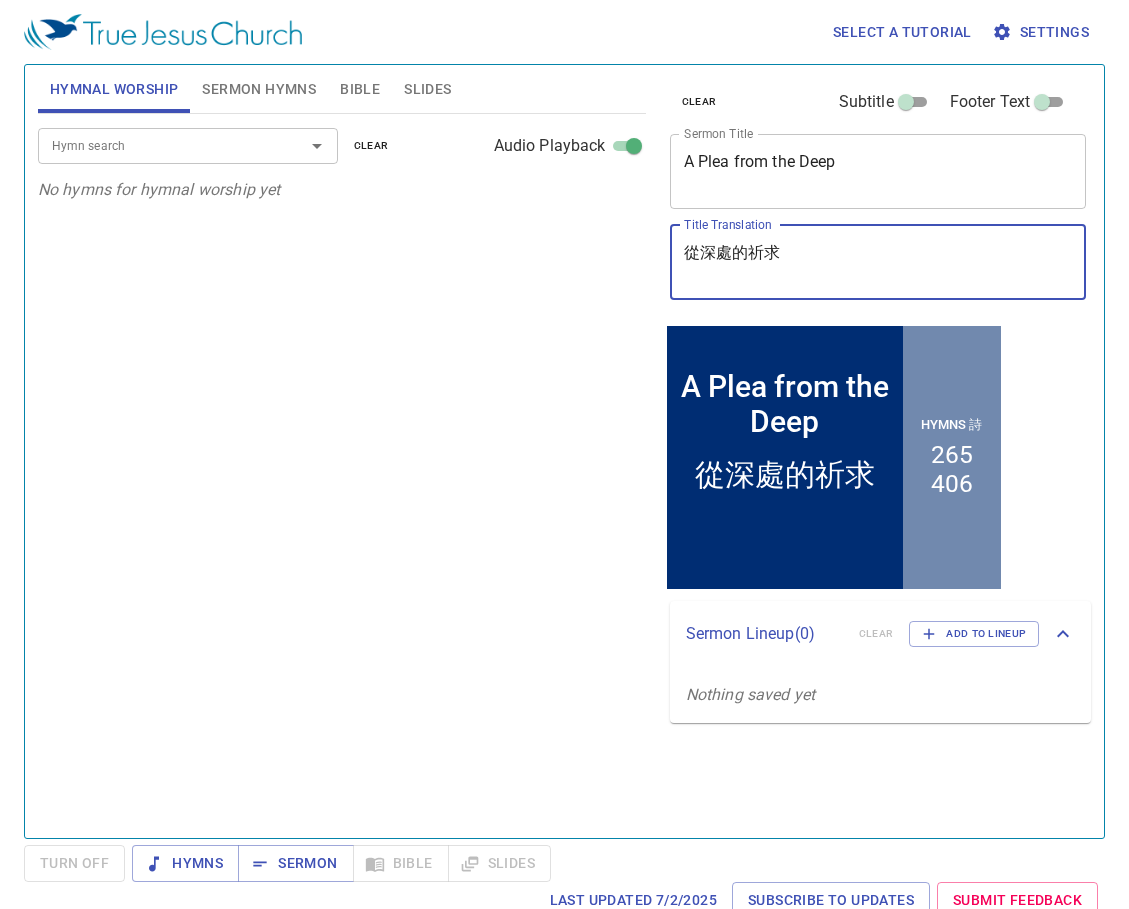 drag, startPoint x: 772, startPoint y: 261, endPoint x: 655, endPoint y: 255, distance: 117.15375 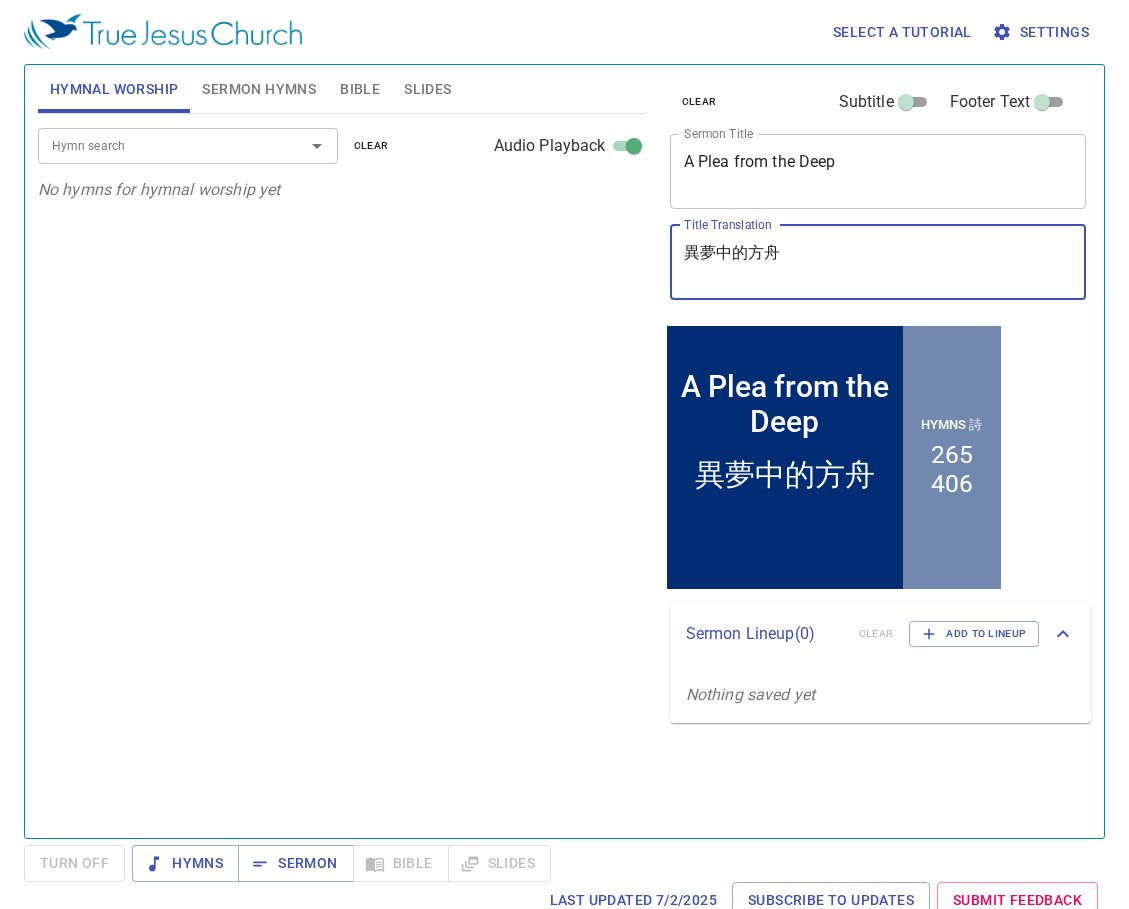 type on "異夢中的方舟" 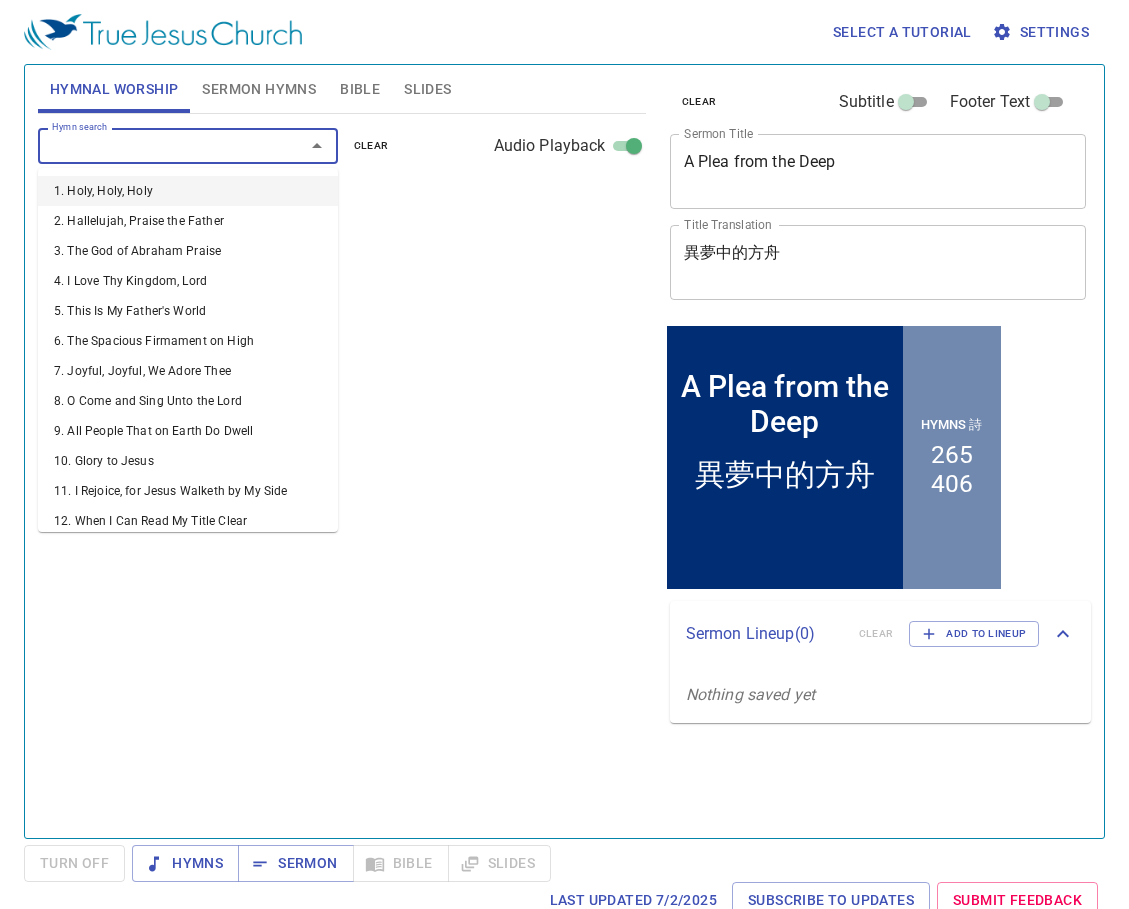 click on "Hymn search" at bounding box center (158, 145) 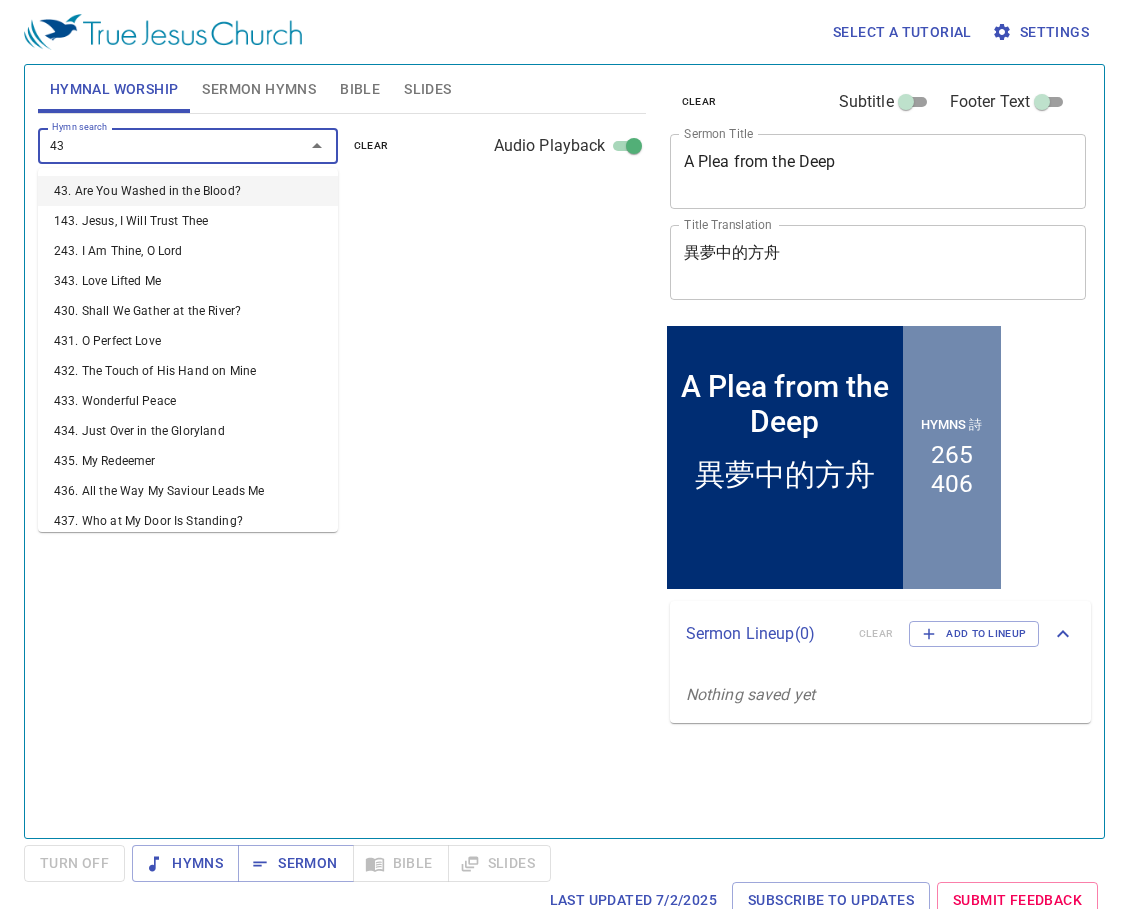 type on "437" 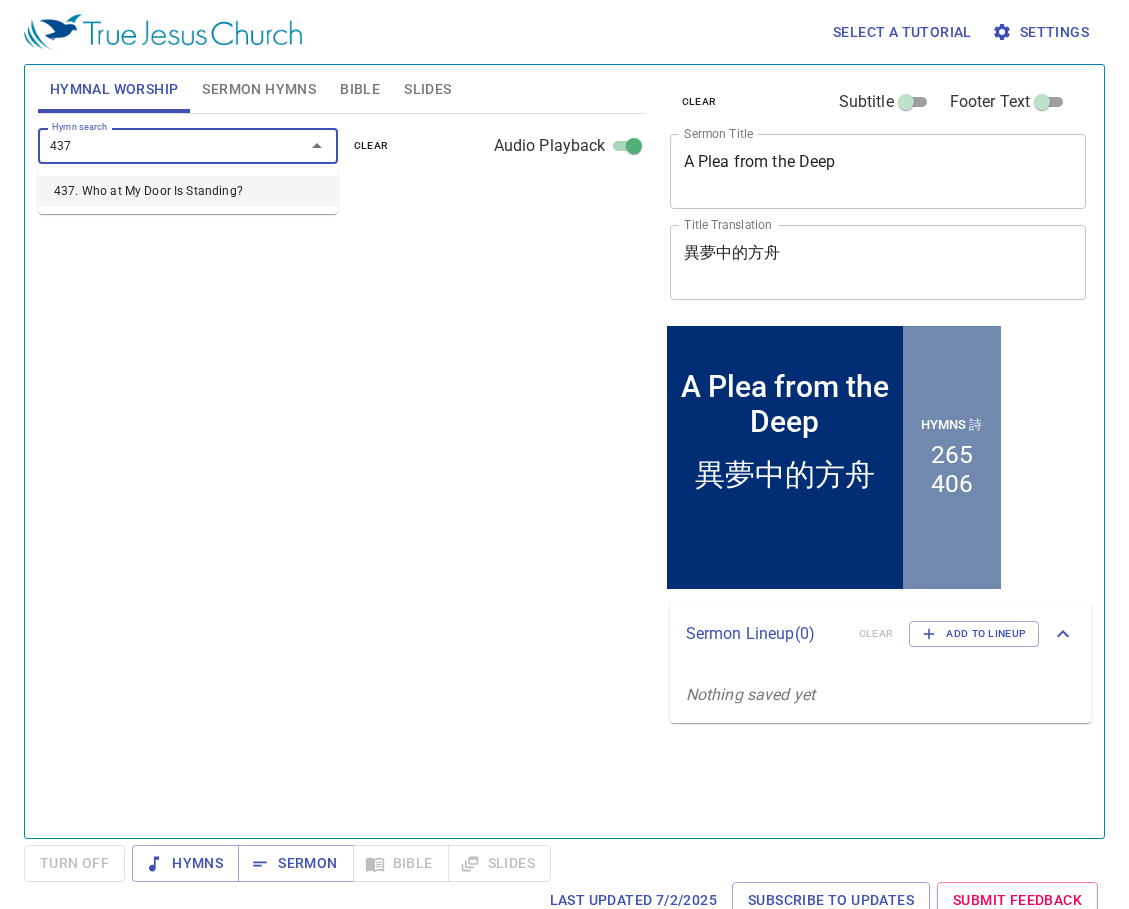 type 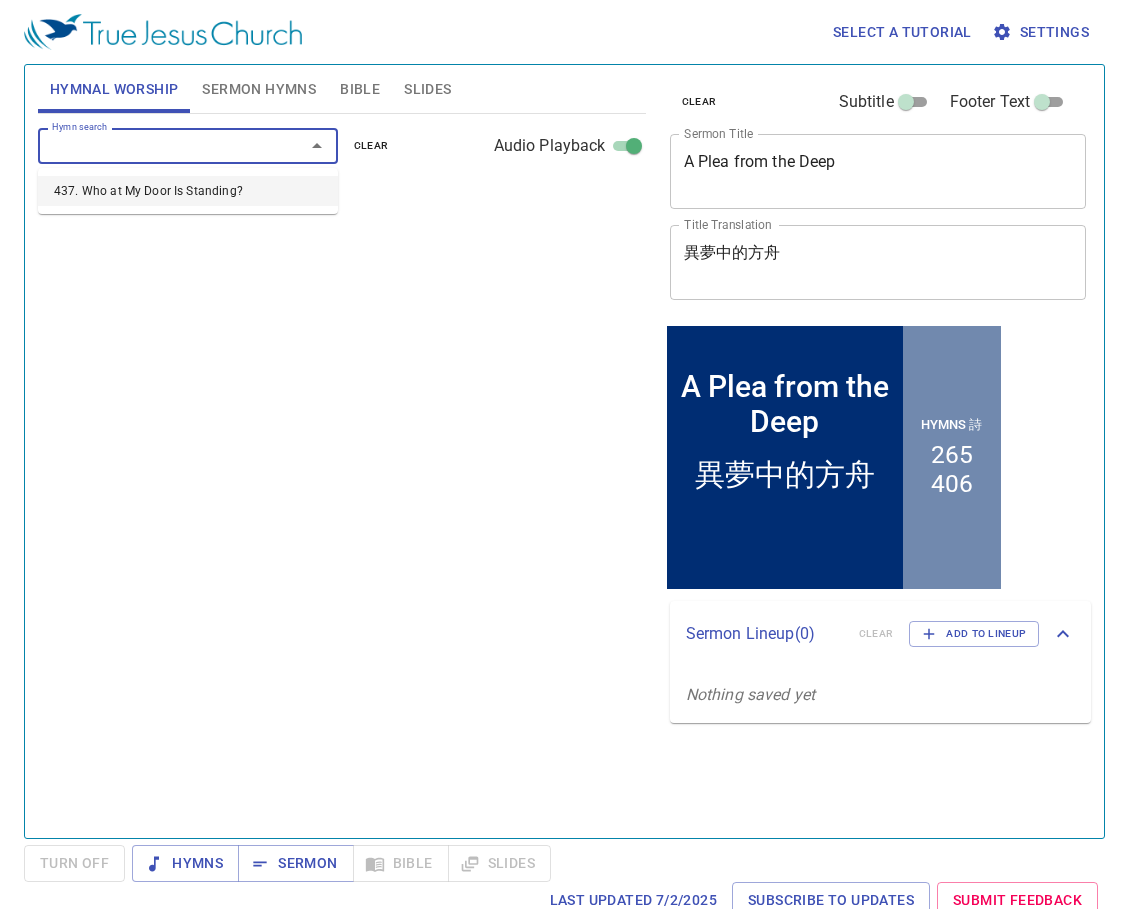 select on "1" 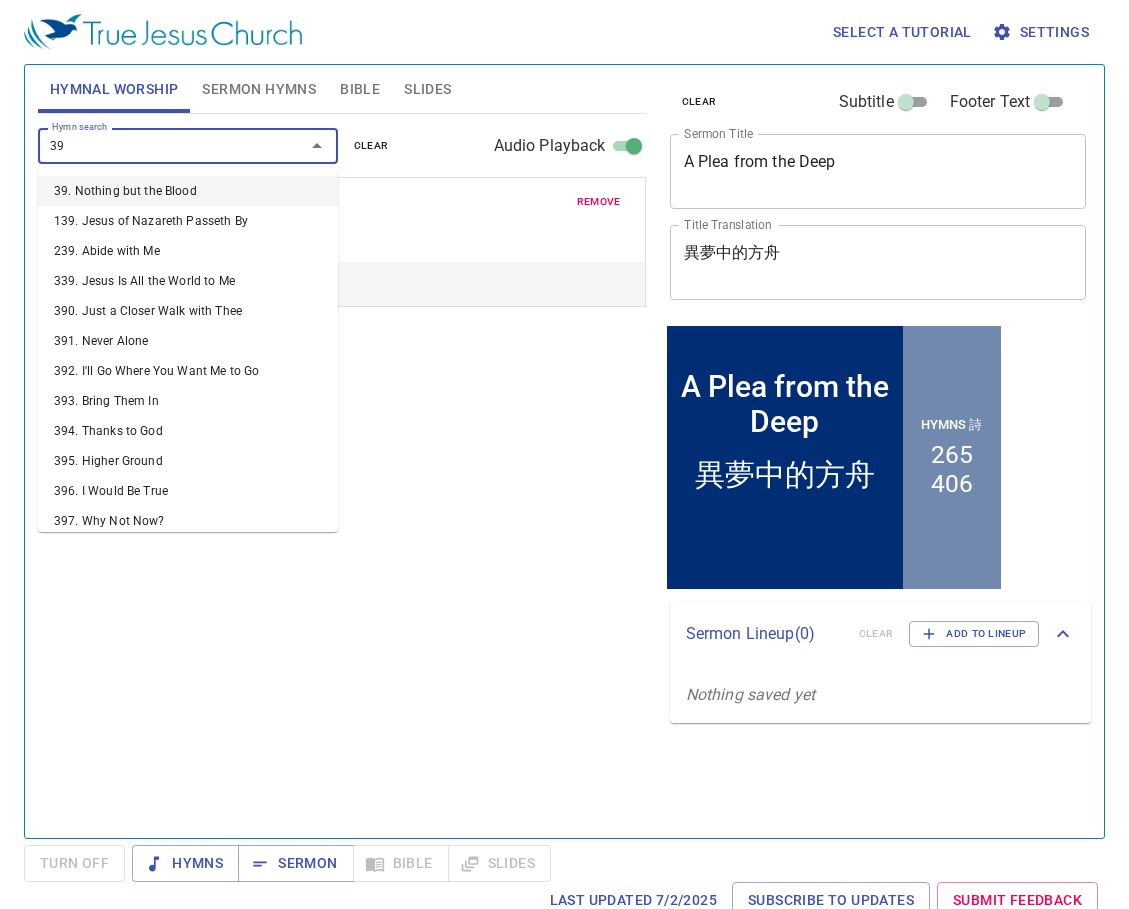 type on "395" 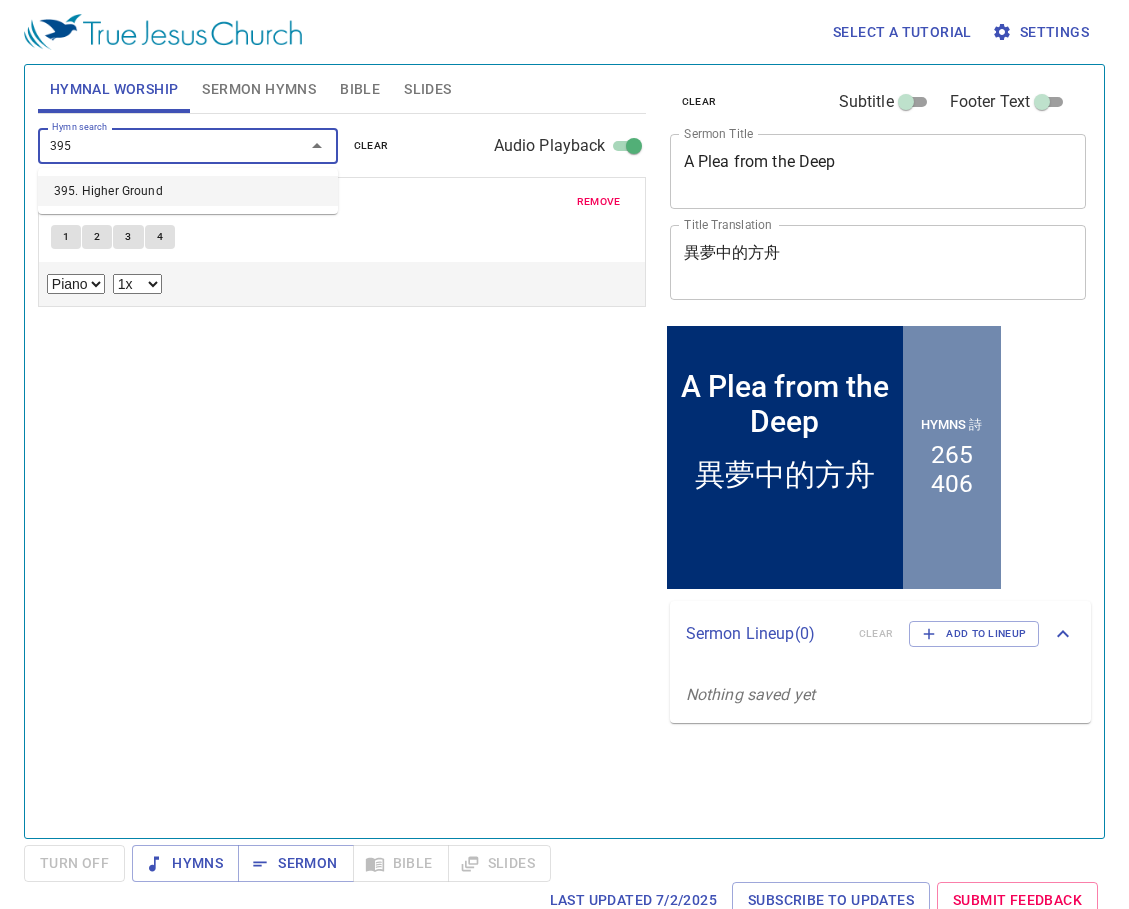 type 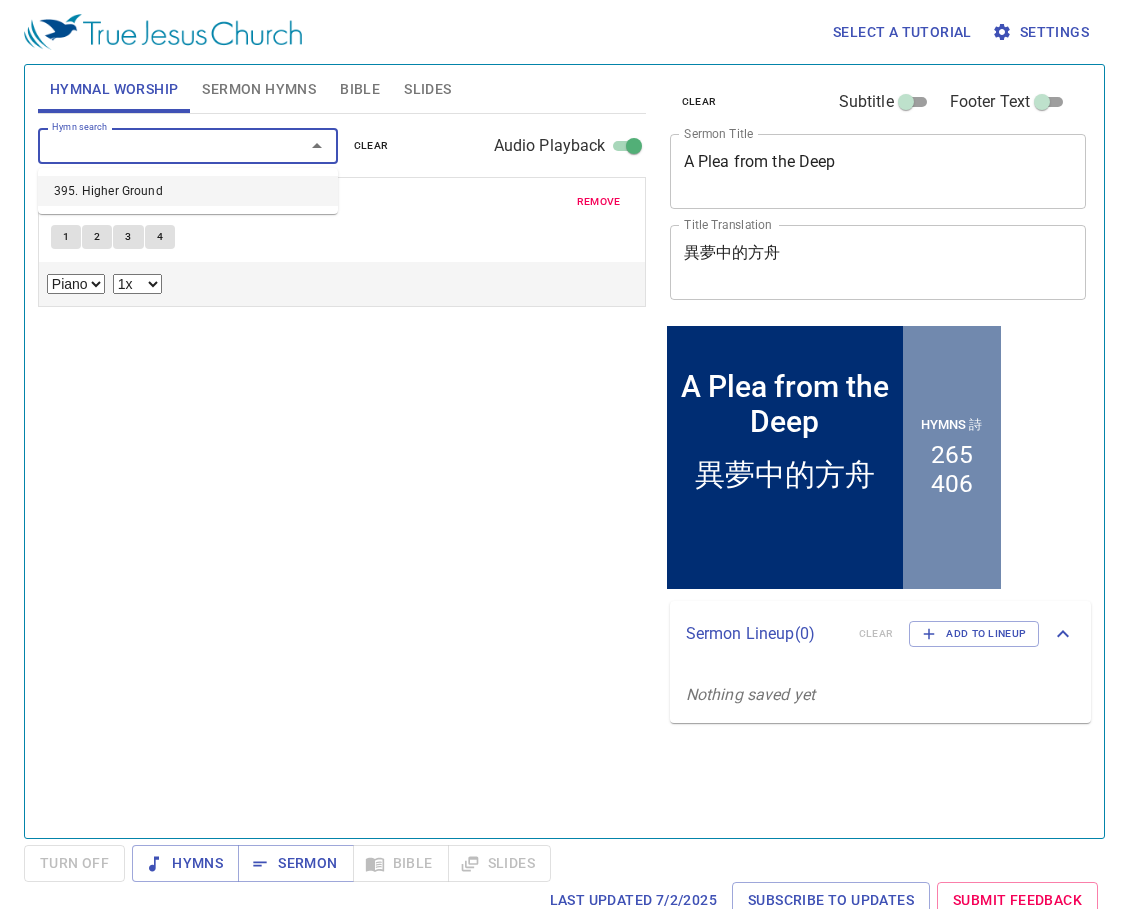 select on "1" 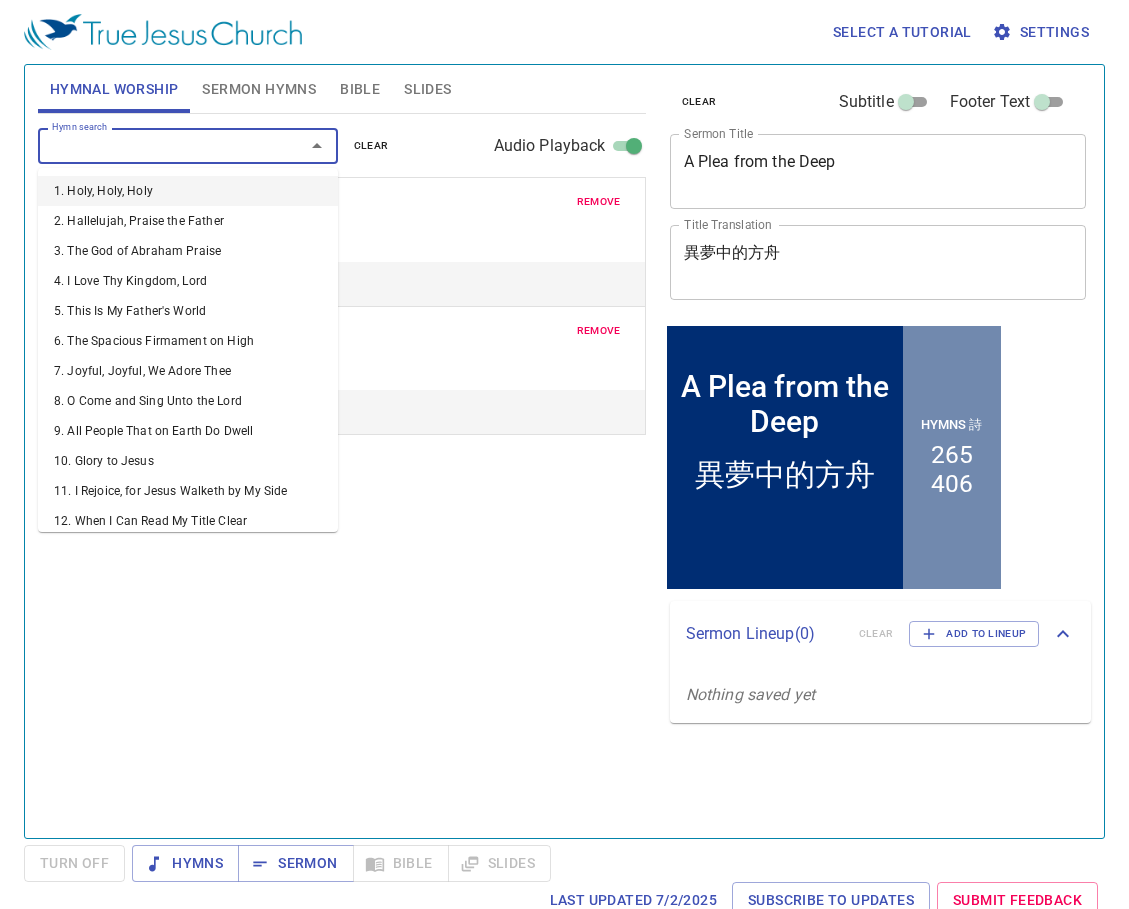click on "Hymn search" at bounding box center [158, 145] 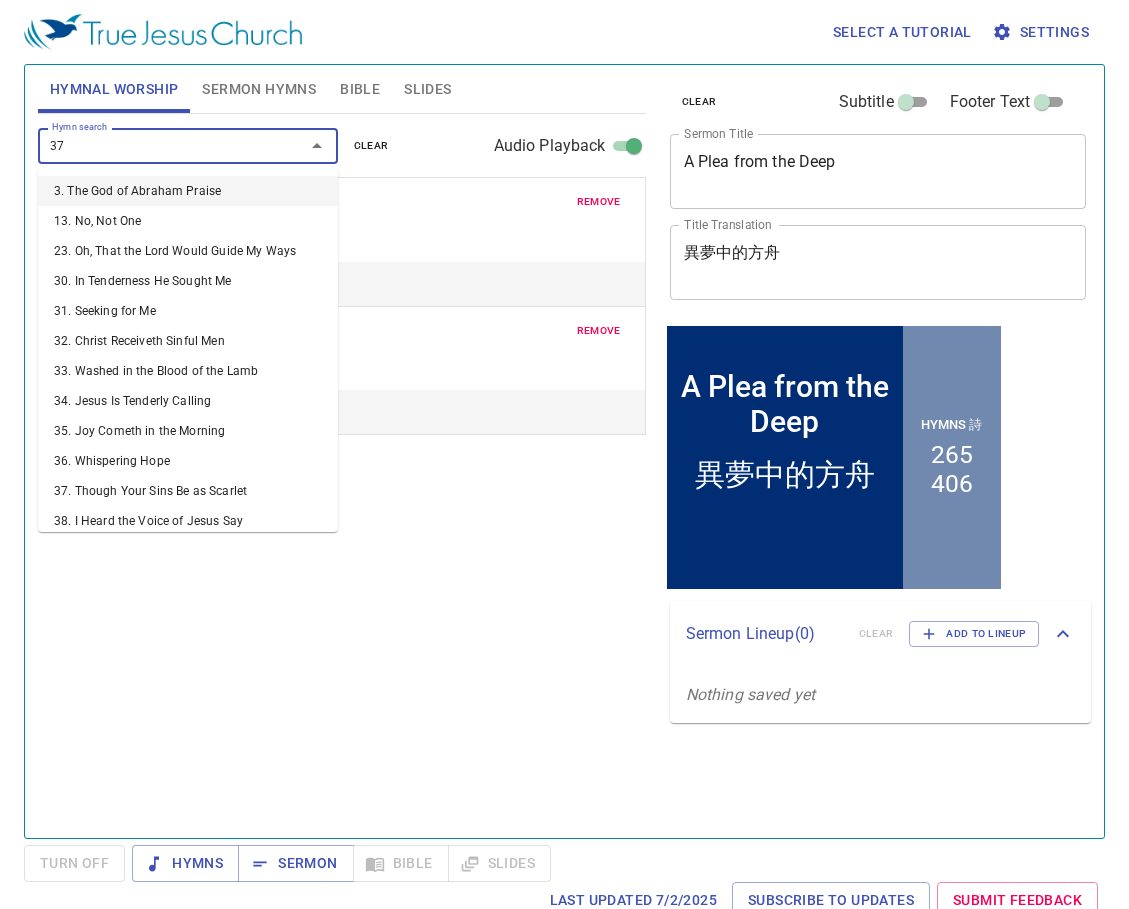 type on "378" 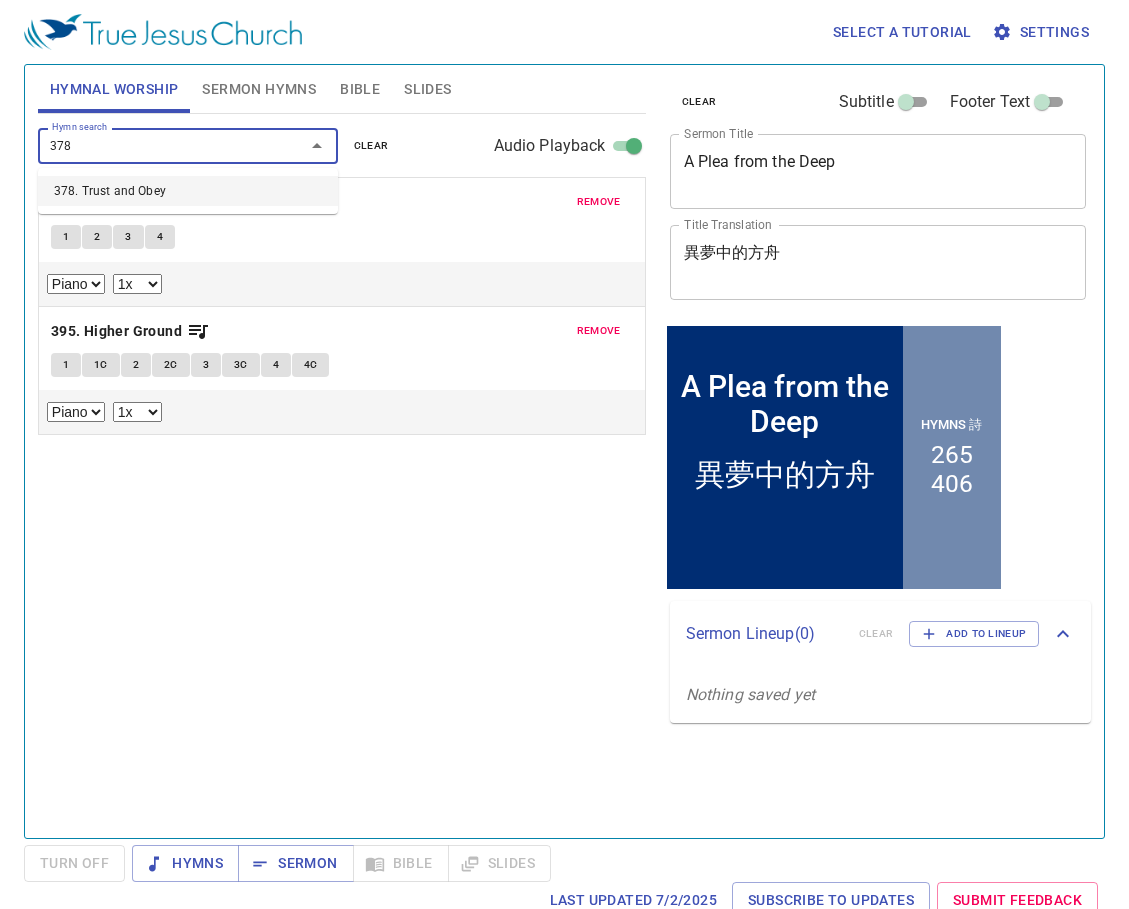 type 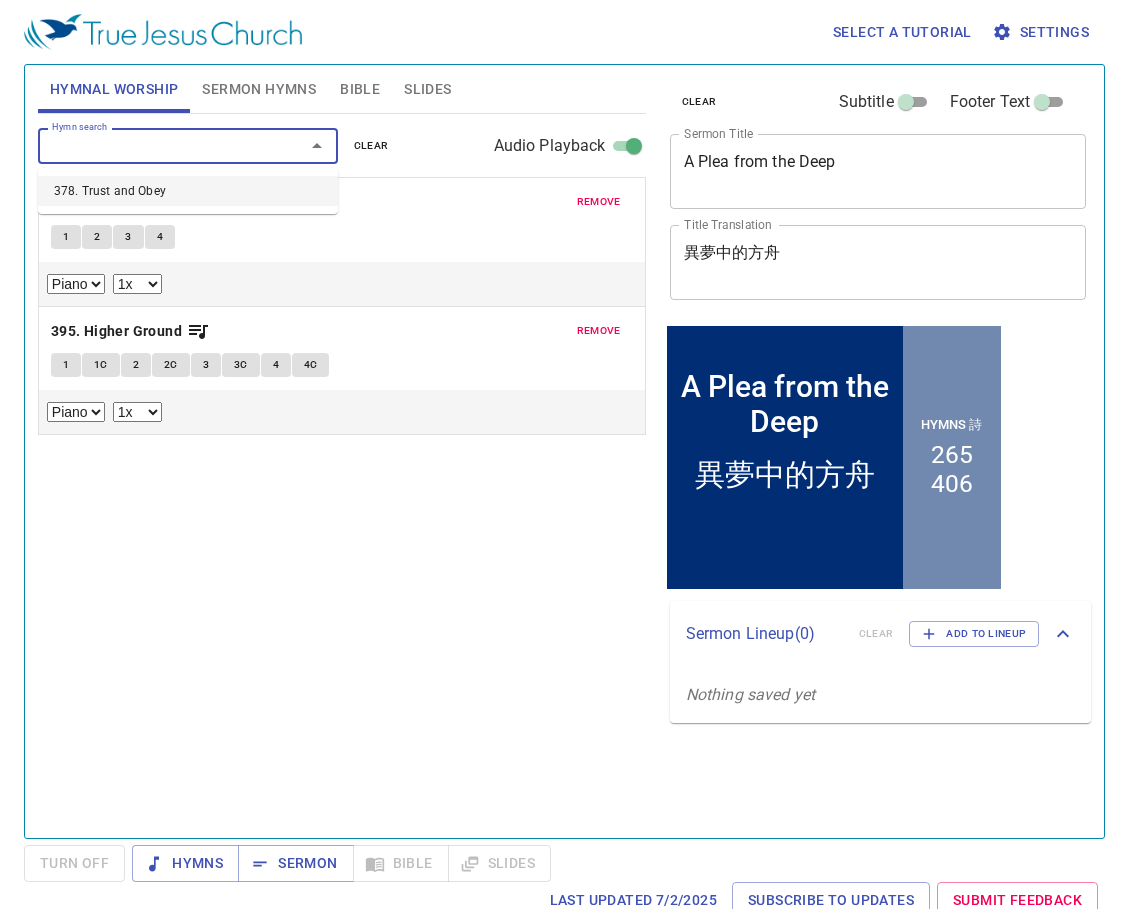 select on "1" 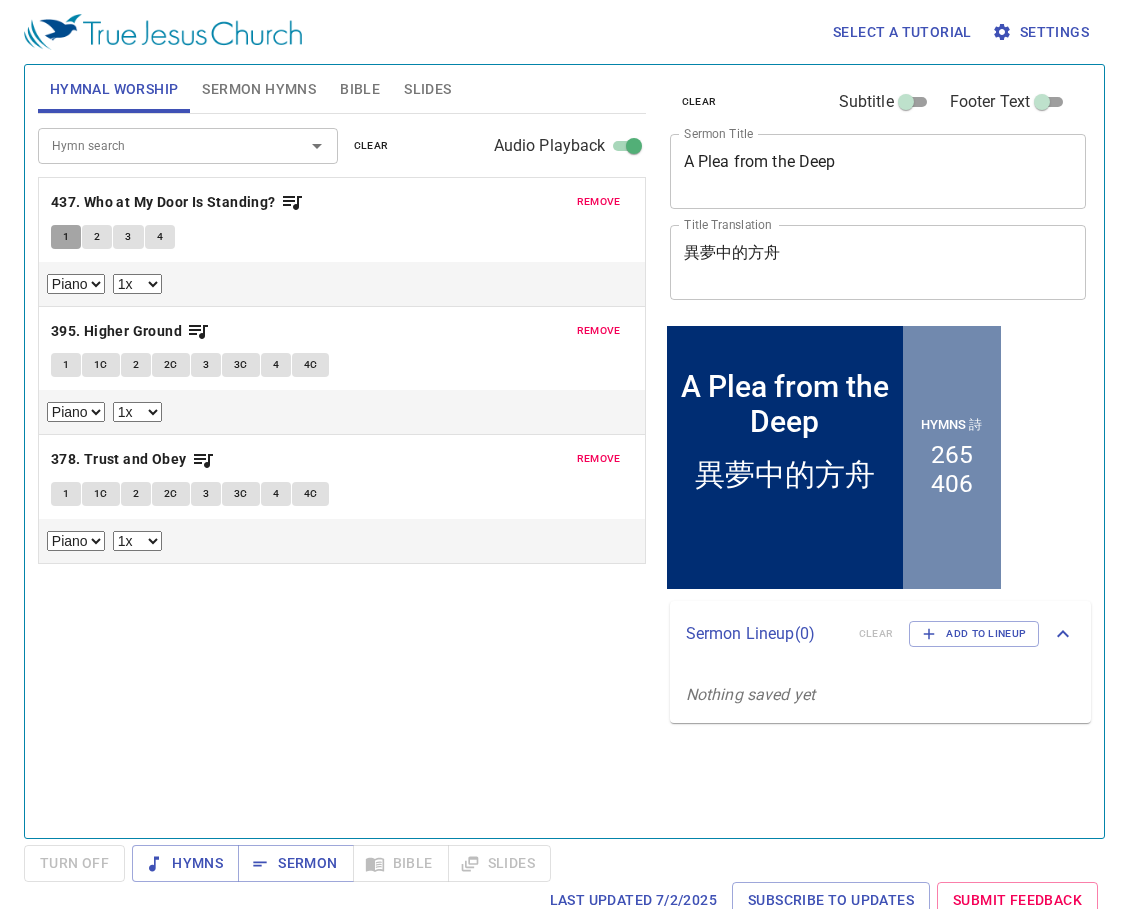 click on "1" at bounding box center [66, 237] 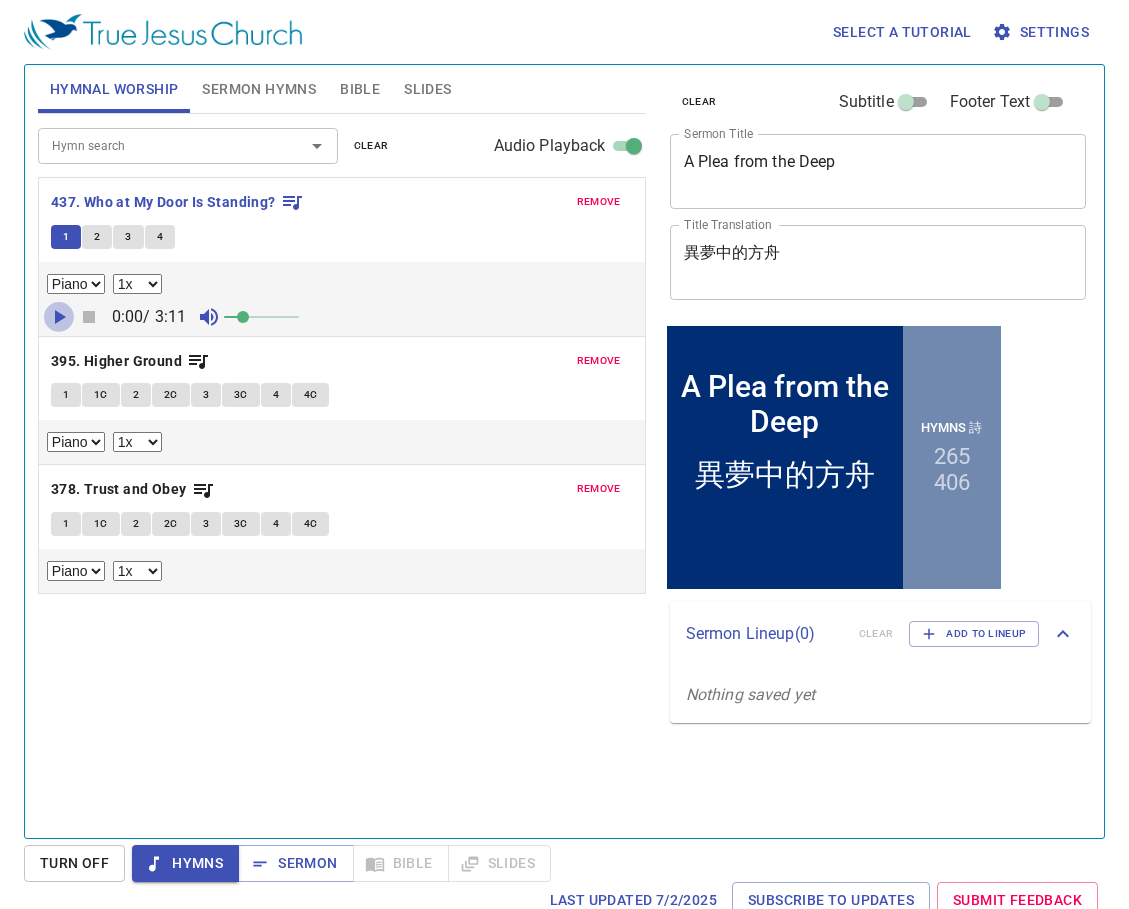 click 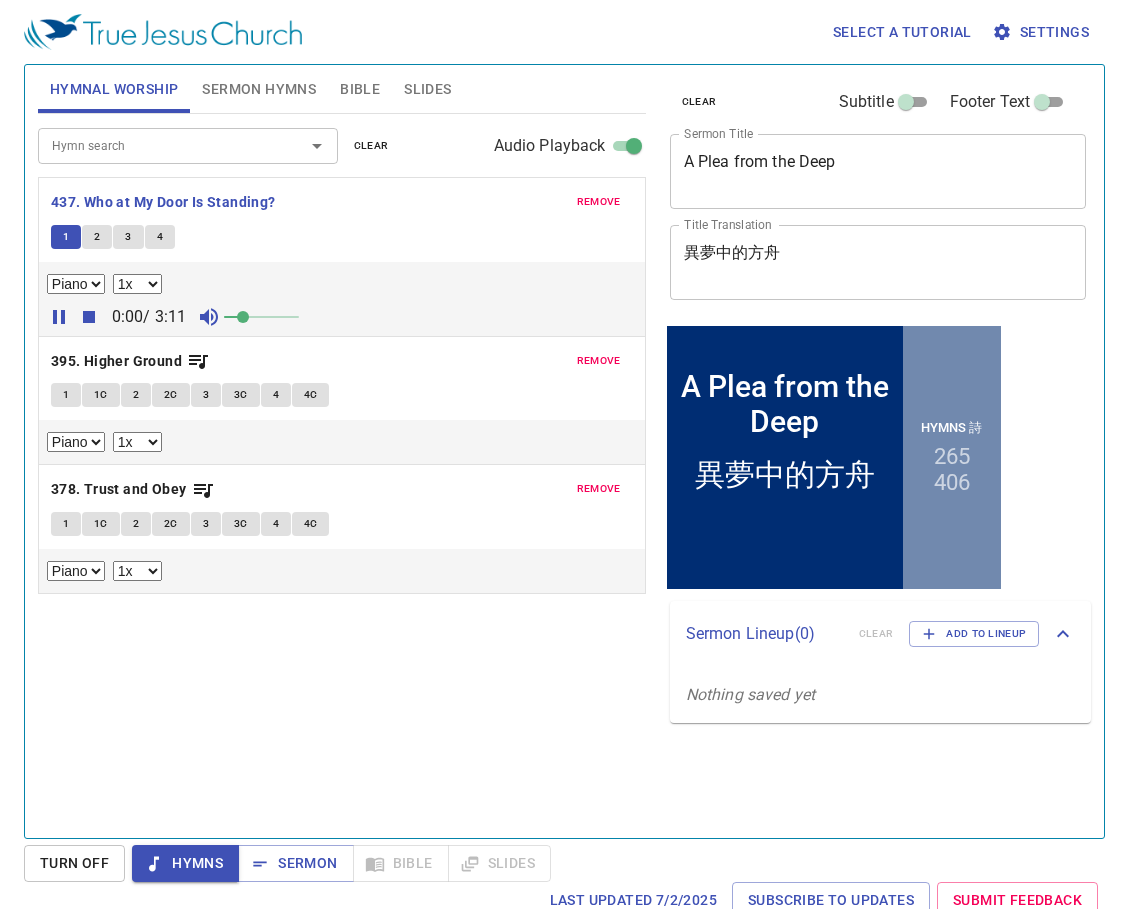 click 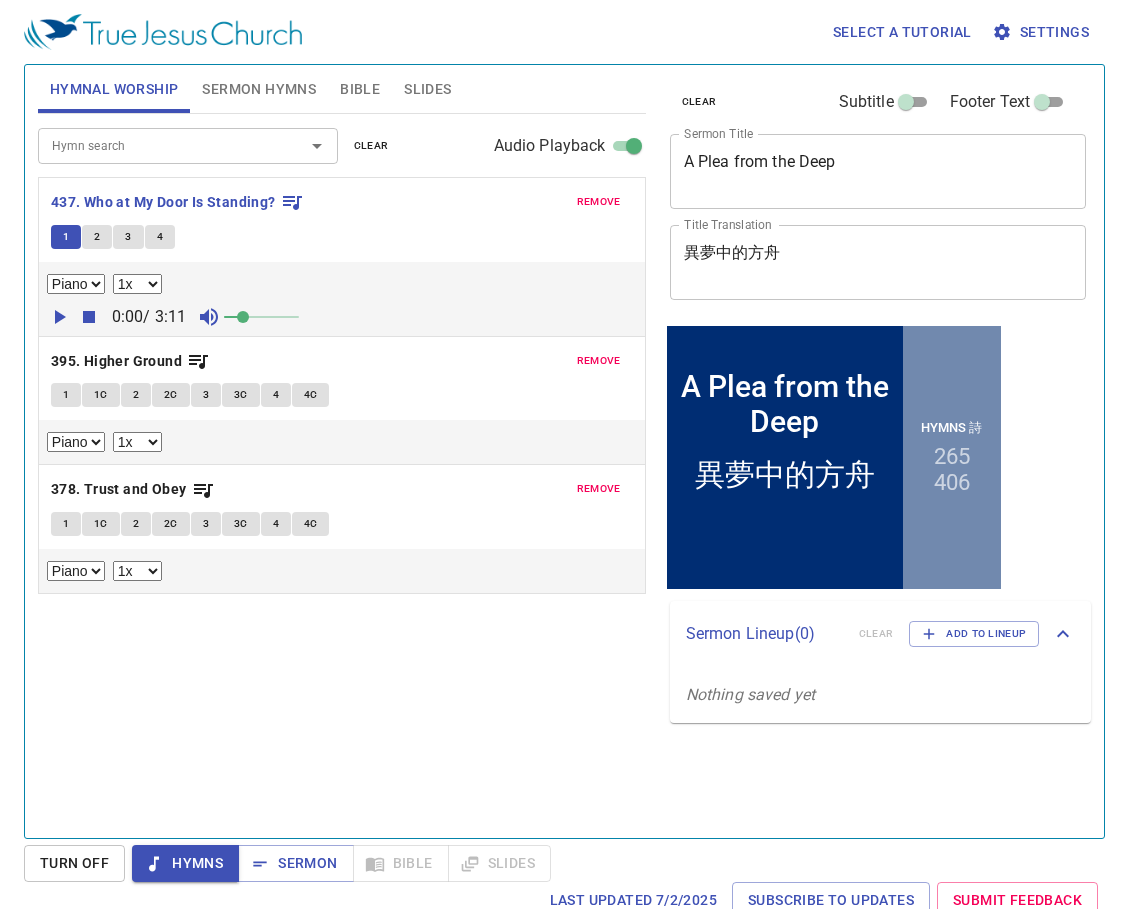 click 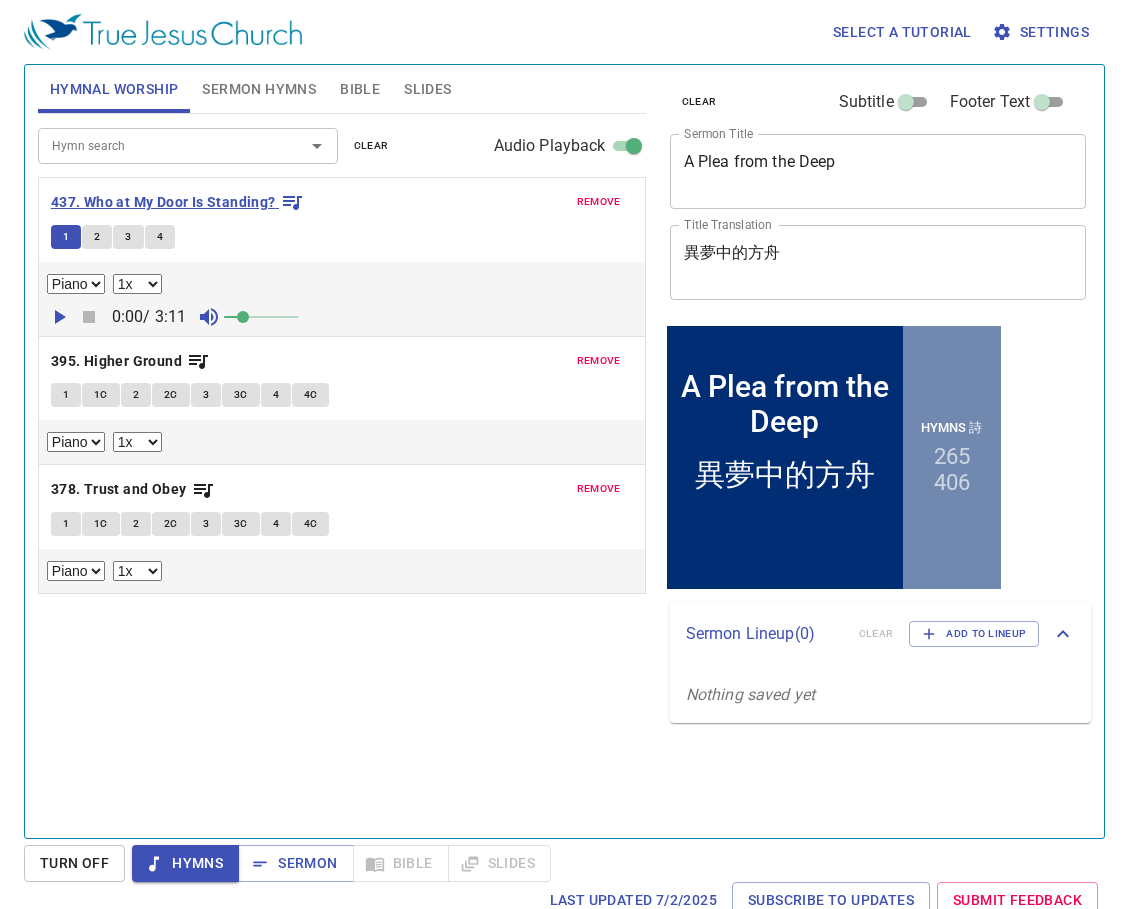 click on "437. Who at My Door Is Standing?" at bounding box center (163, 202) 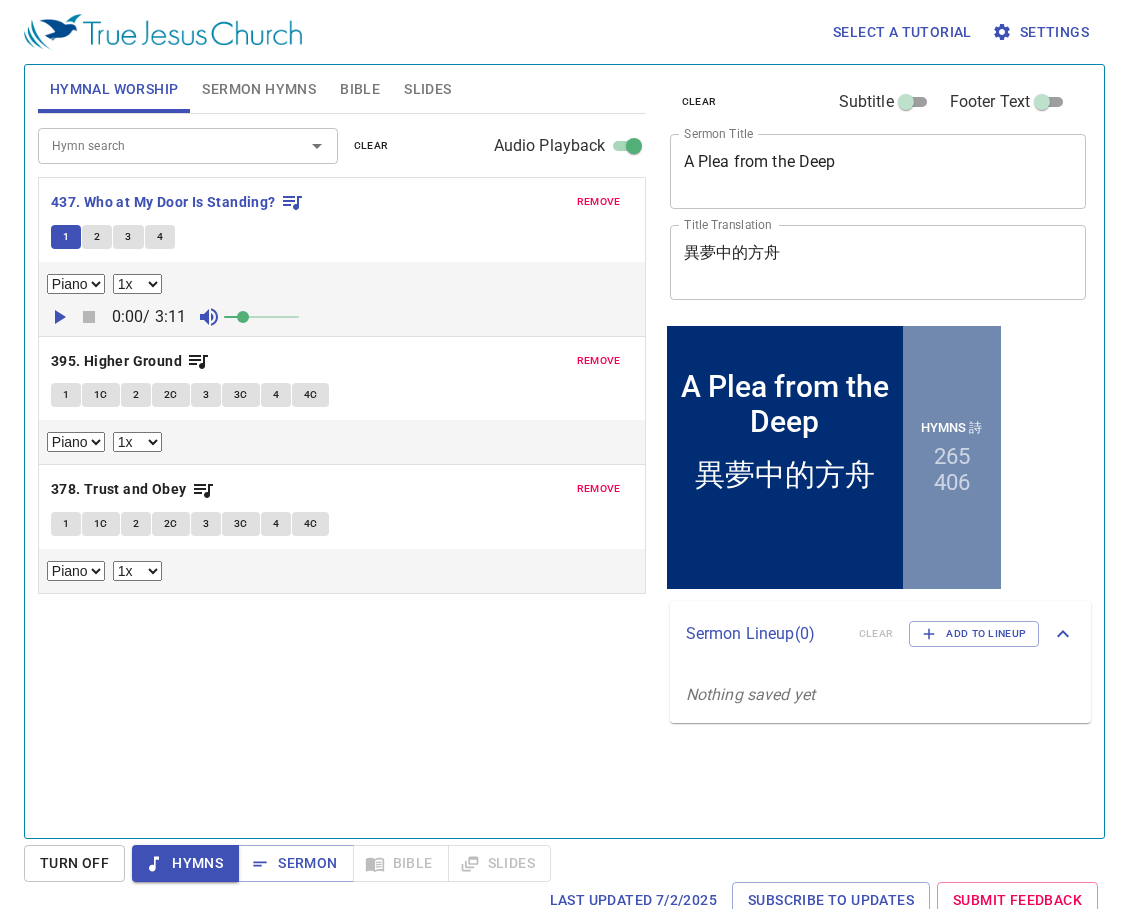 click on "A Plea from the Deep" at bounding box center (878, 171) 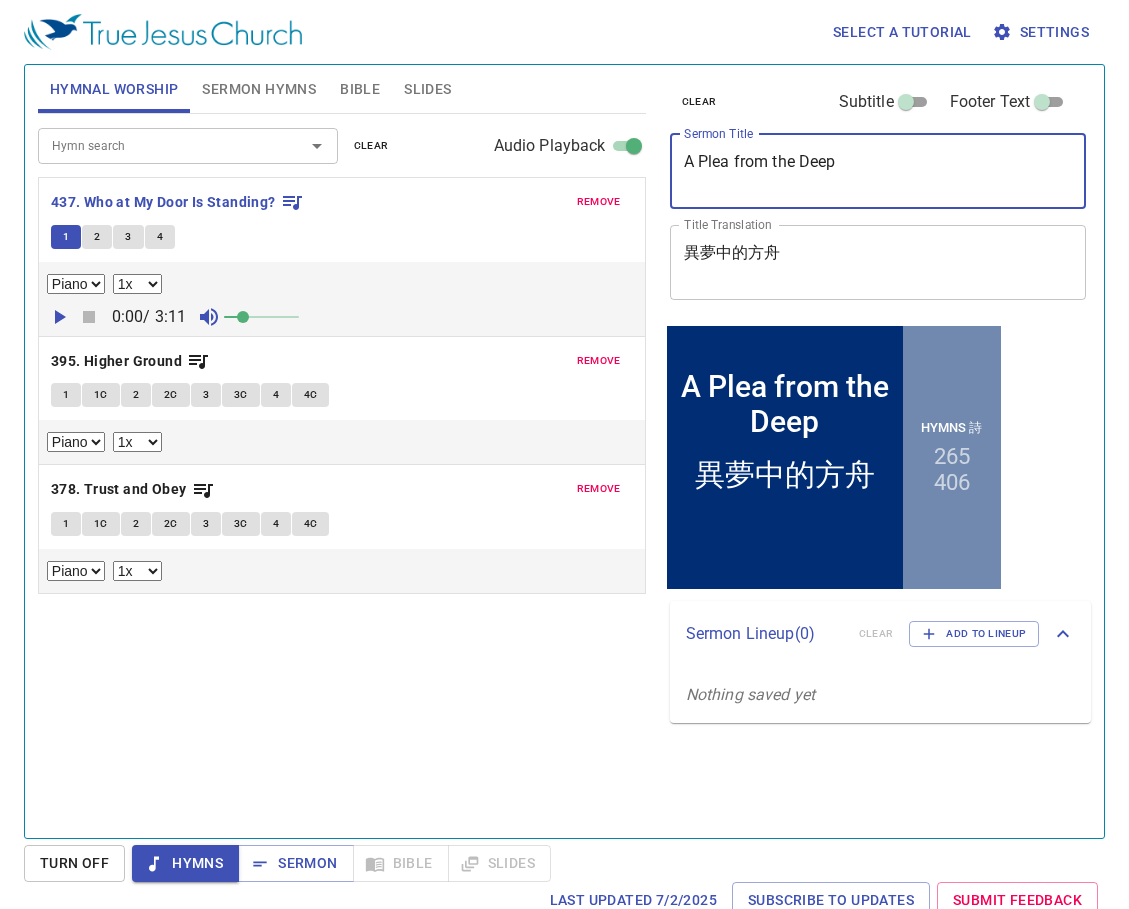 click on "A Plea from the Deep" at bounding box center [878, 171] 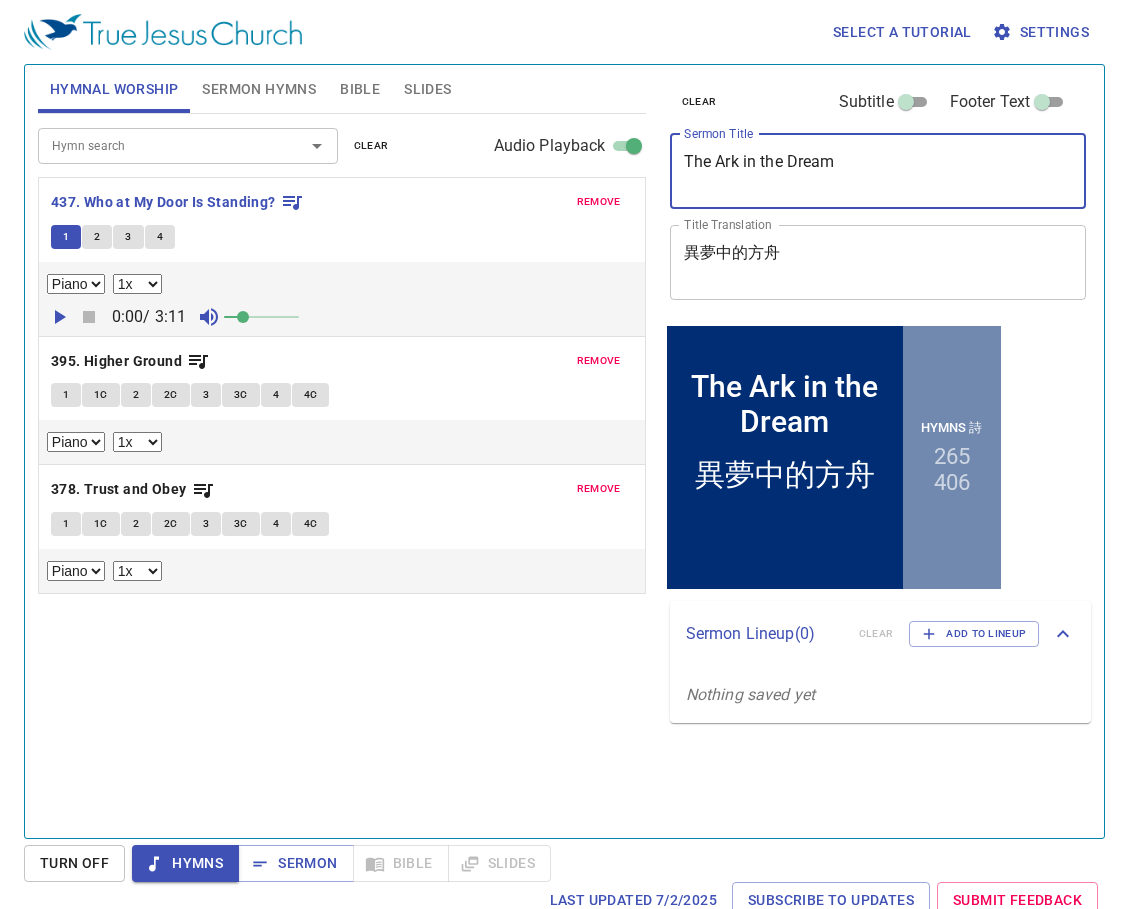 type on "The Ark in the Dream" 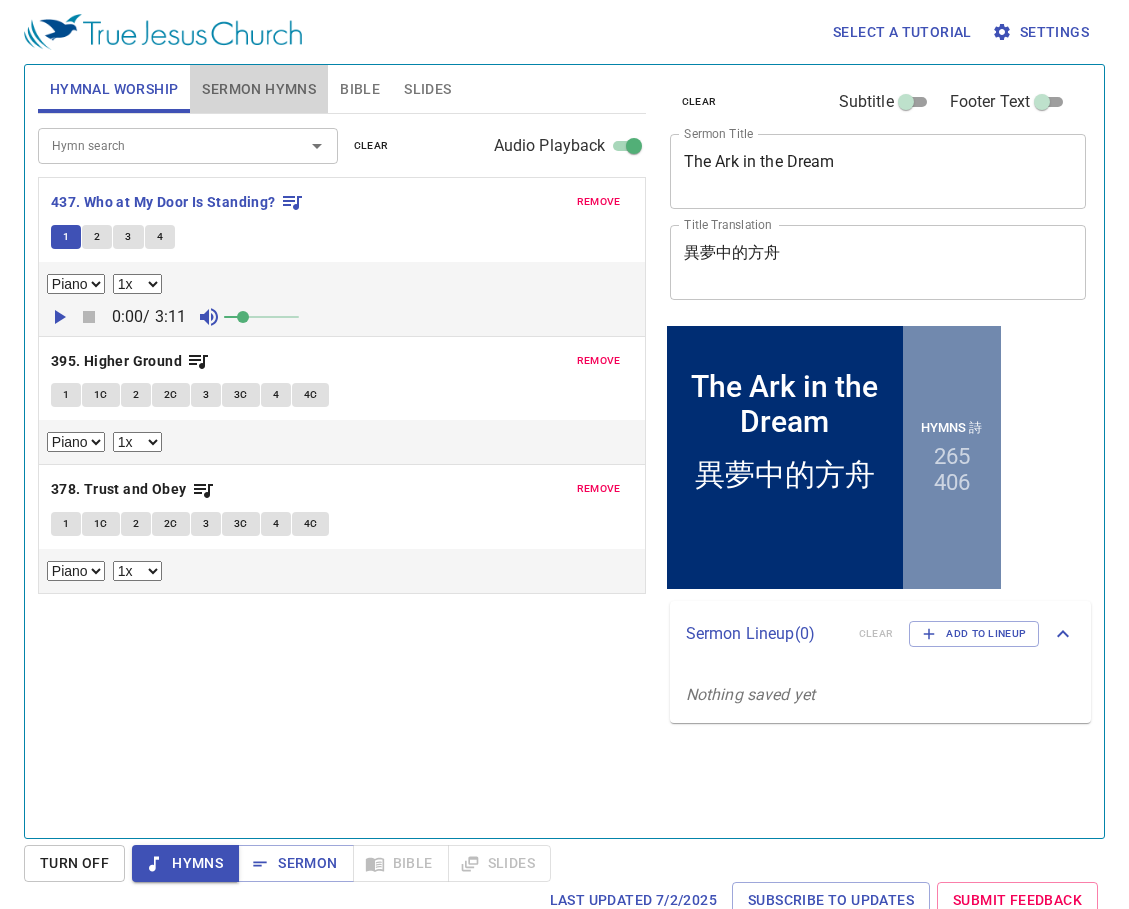 click on "Sermon Hymns" at bounding box center [259, 89] 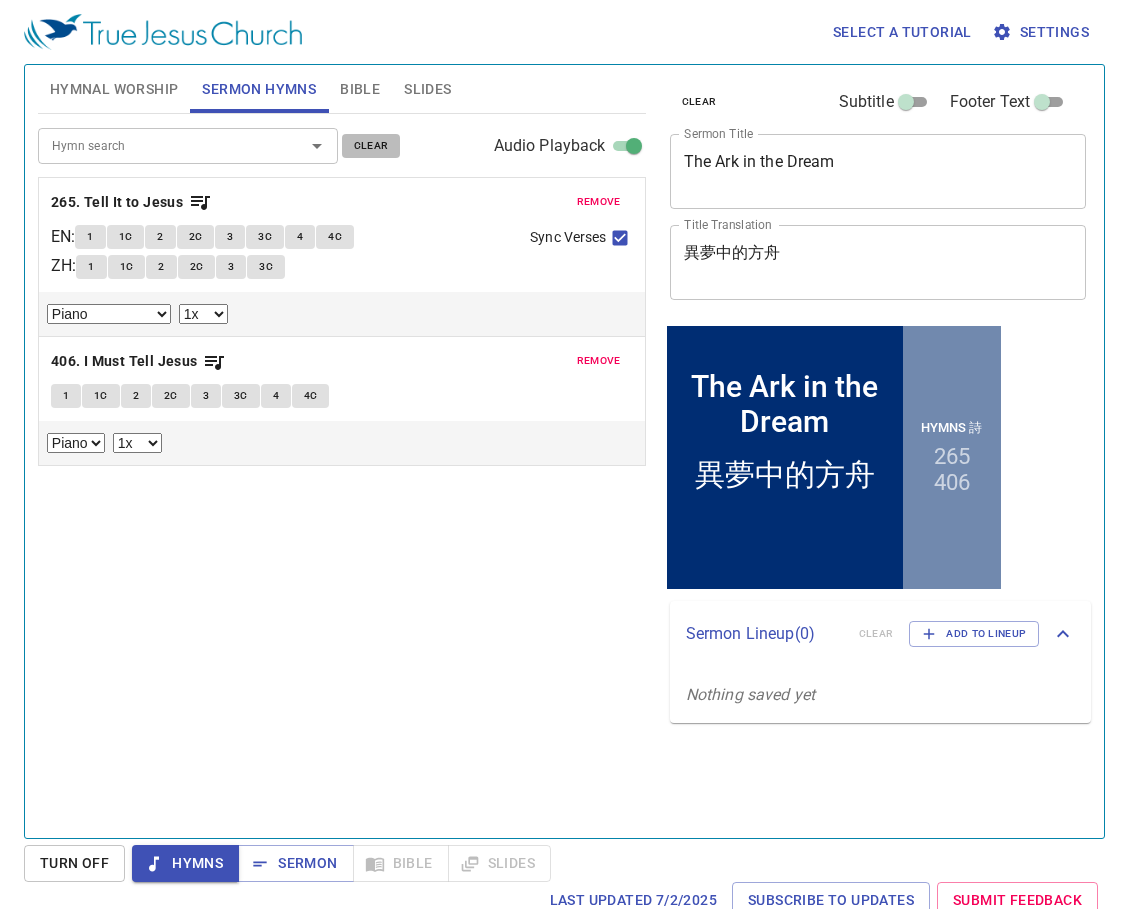 drag, startPoint x: 368, startPoint y: 147, endPoint x: 275, endPoint y: 155, distance: 93.34345 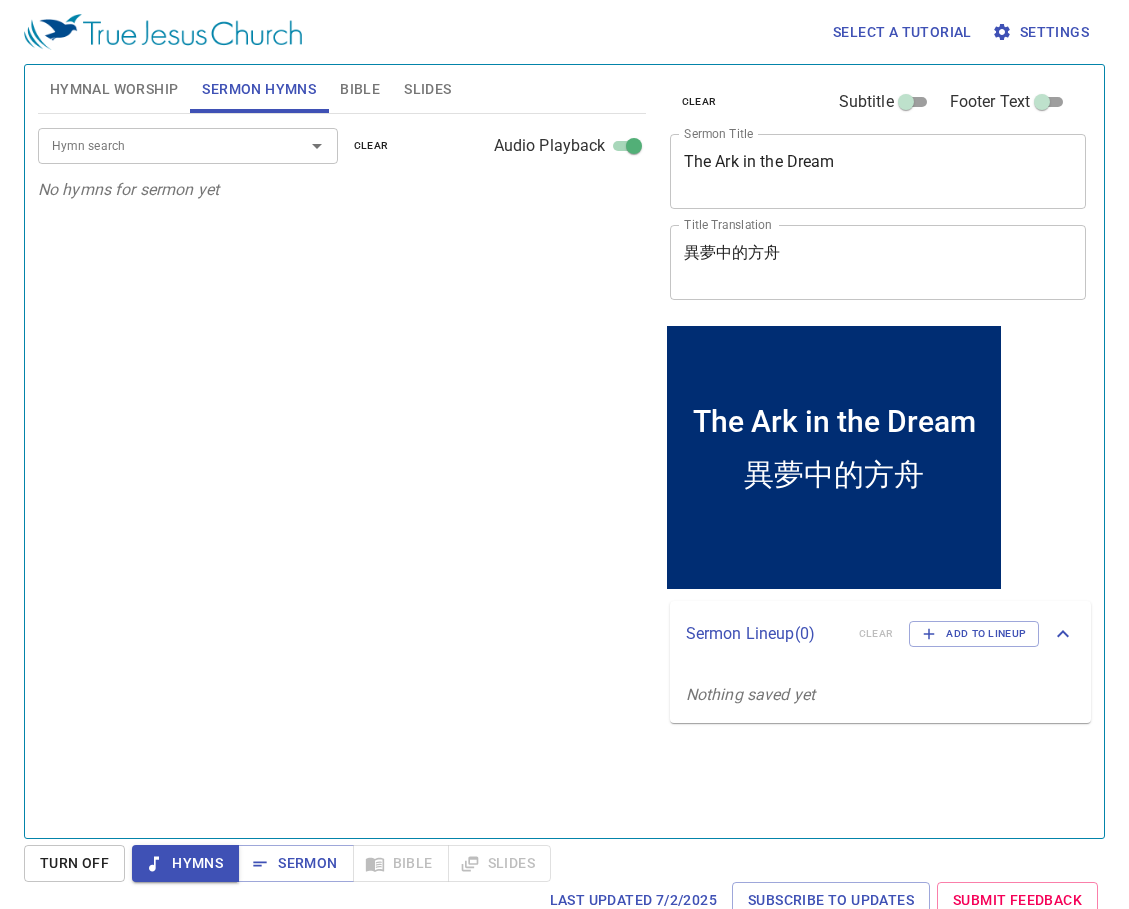 click on "Hymn search" at bounding box center [188, 145] 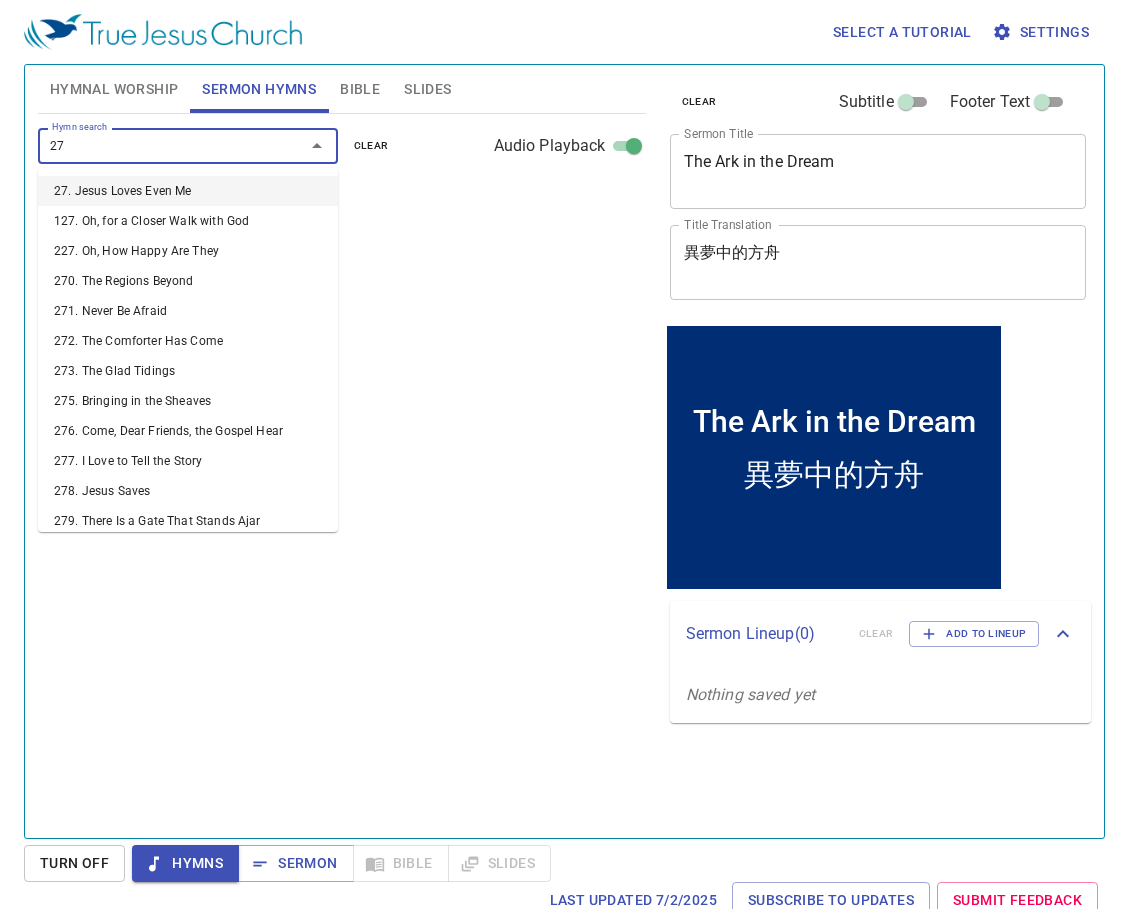 type on "271" 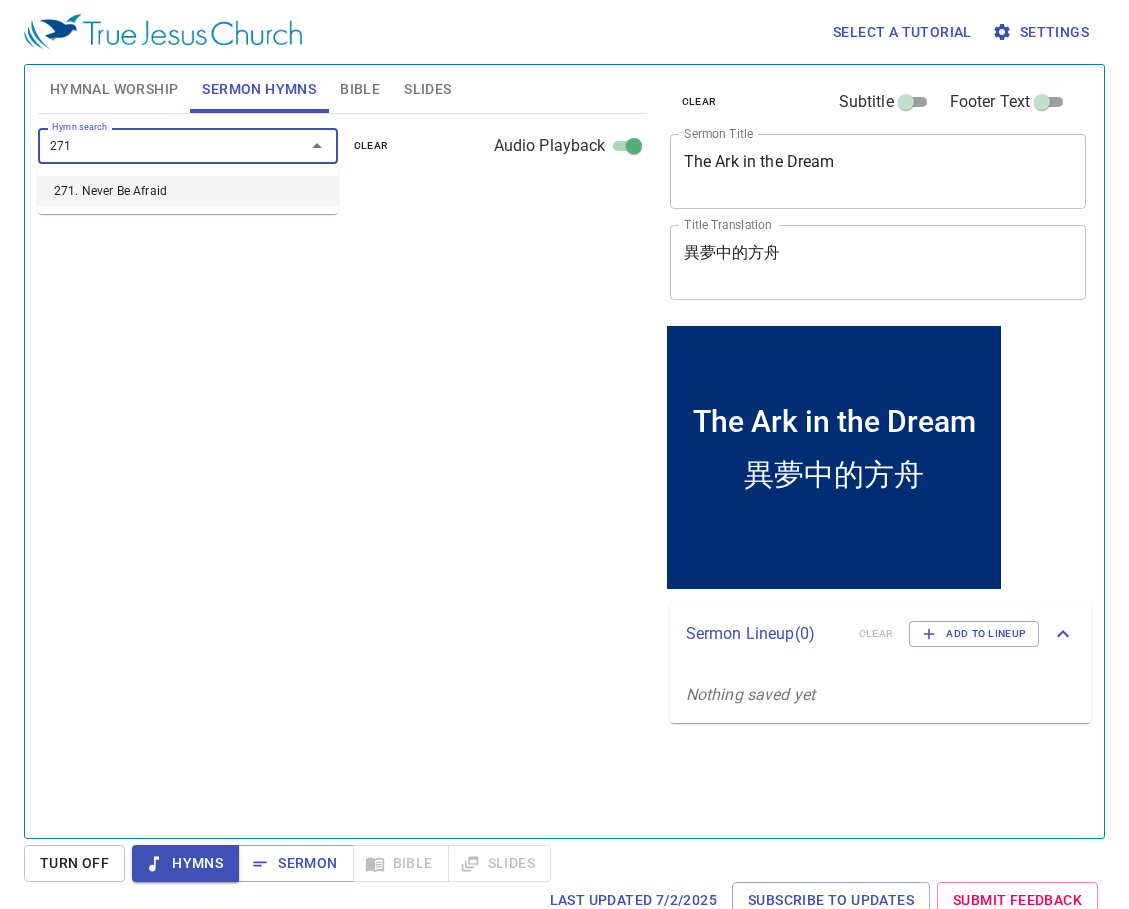 type 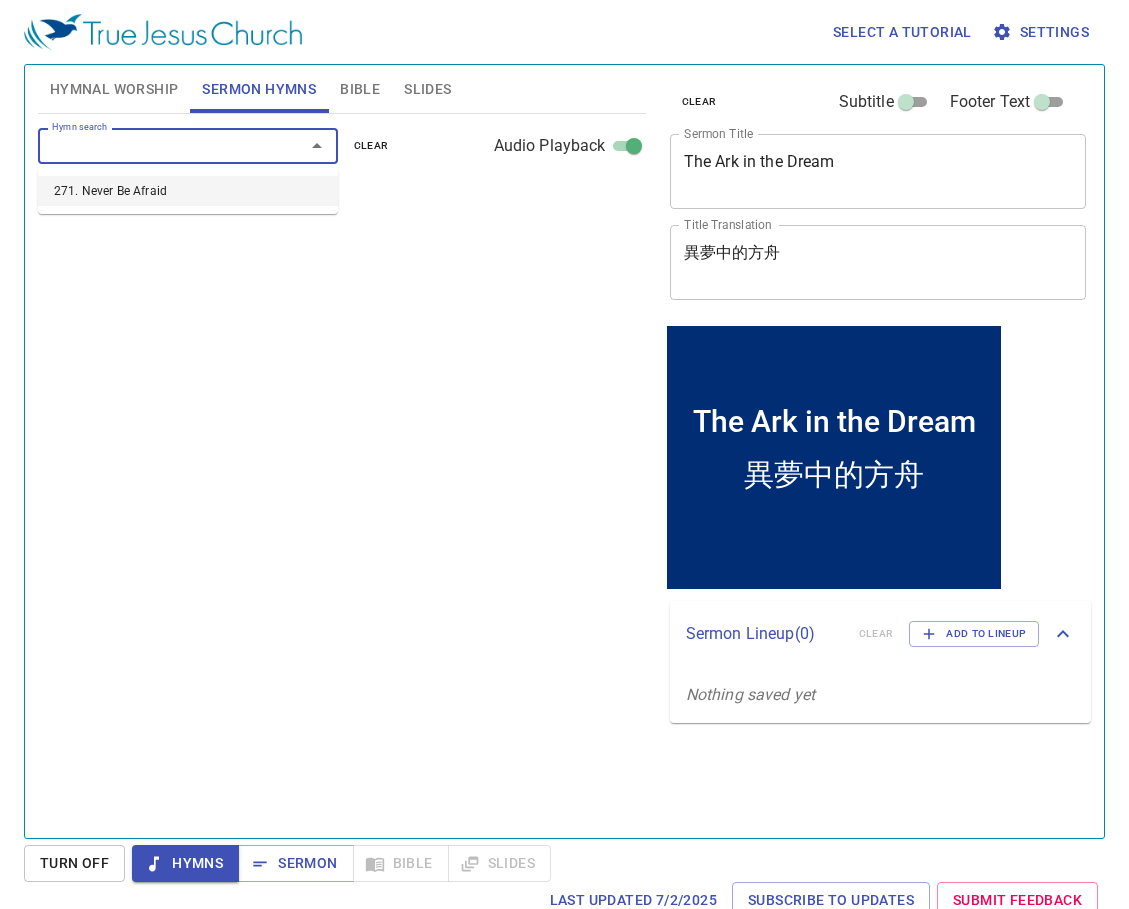 select on "1" 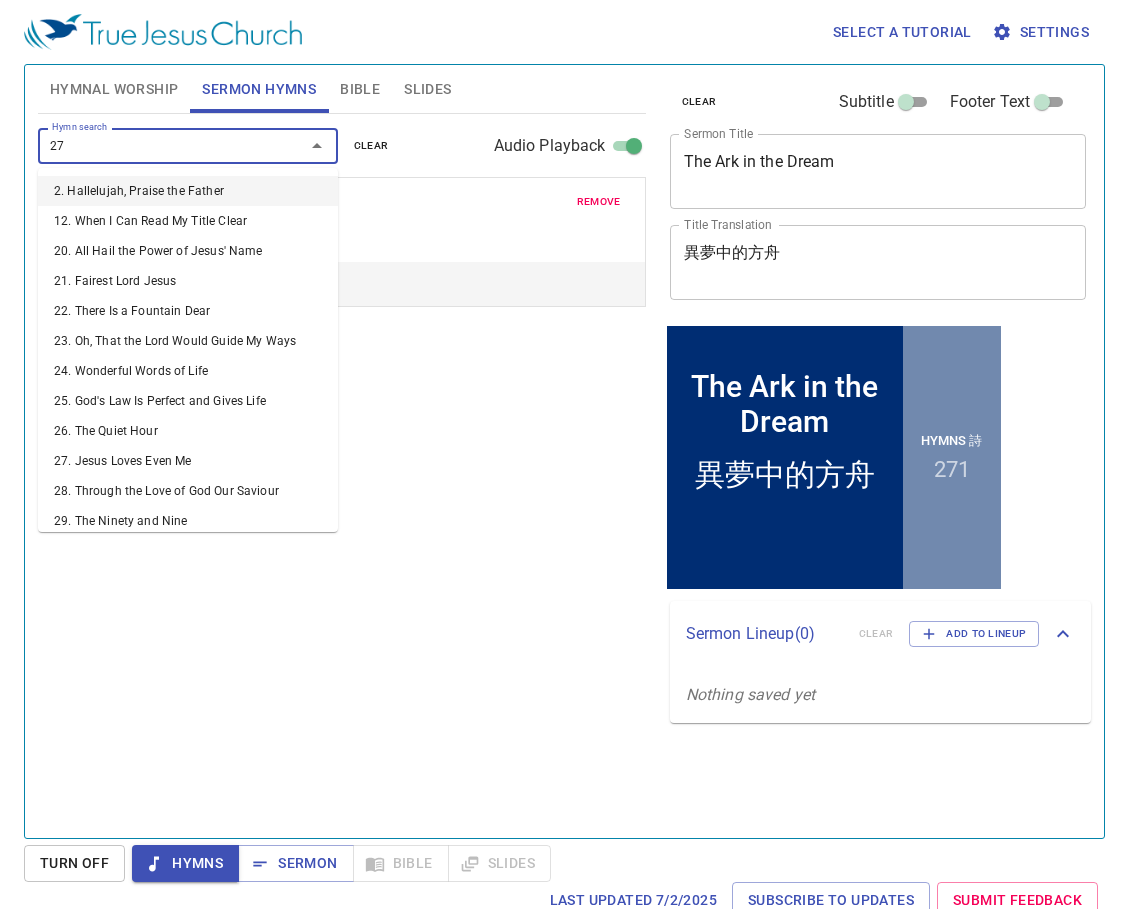 type on "272" 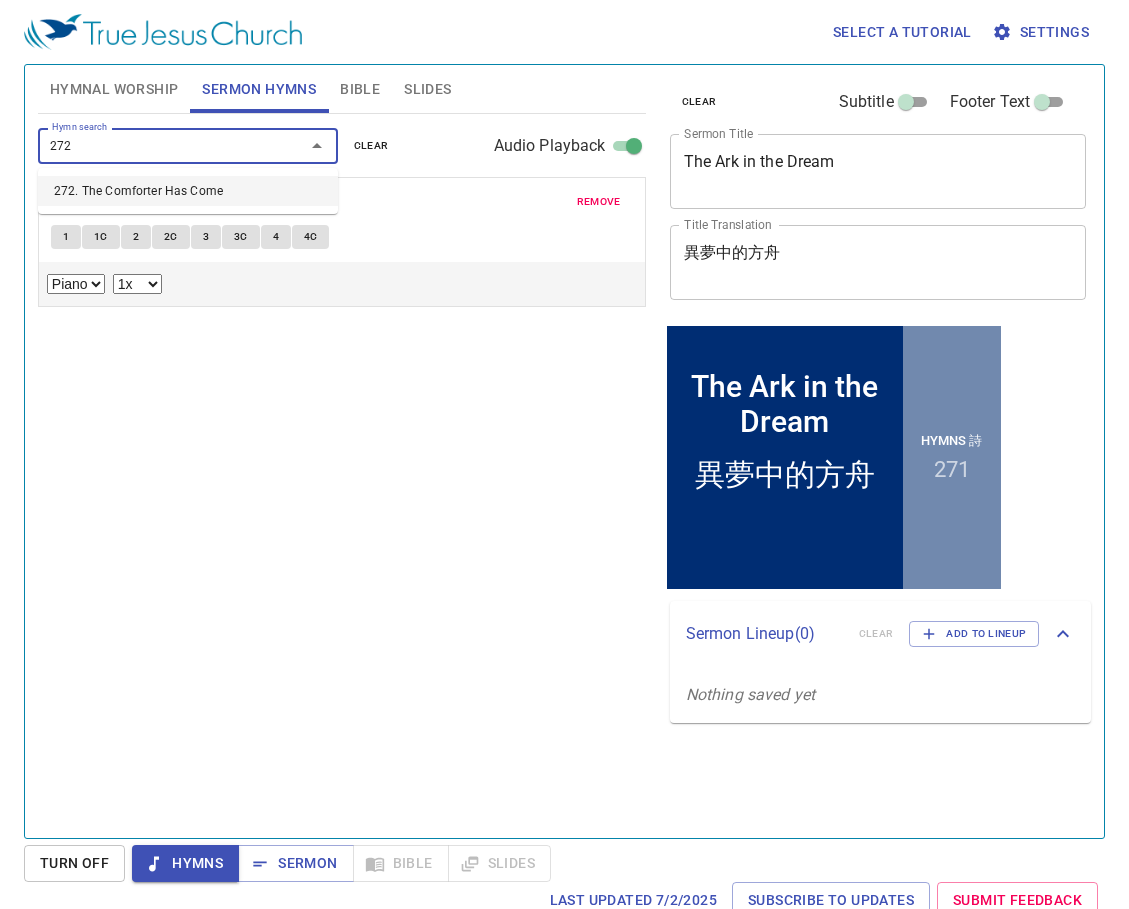 type 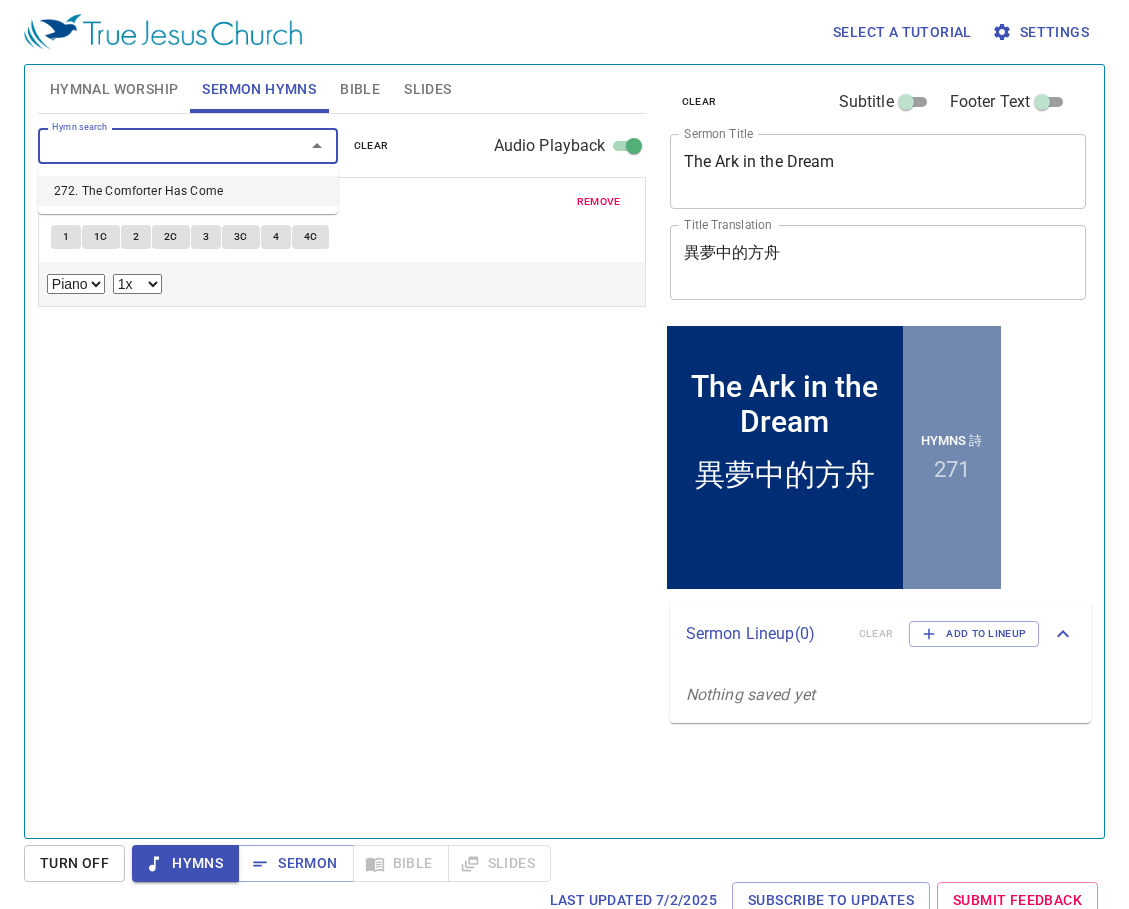 select on "1" 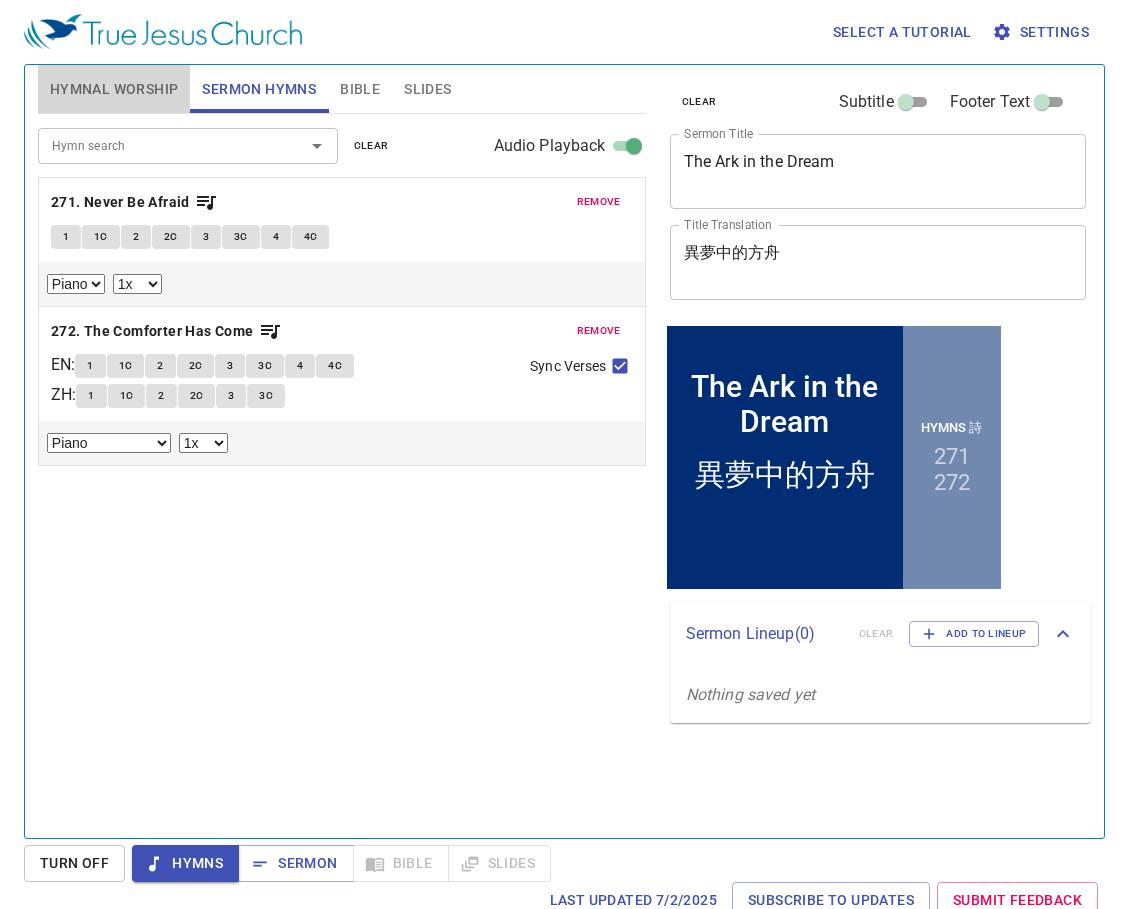 click on "Hymnal Worship" at bounding box center (114, 89) 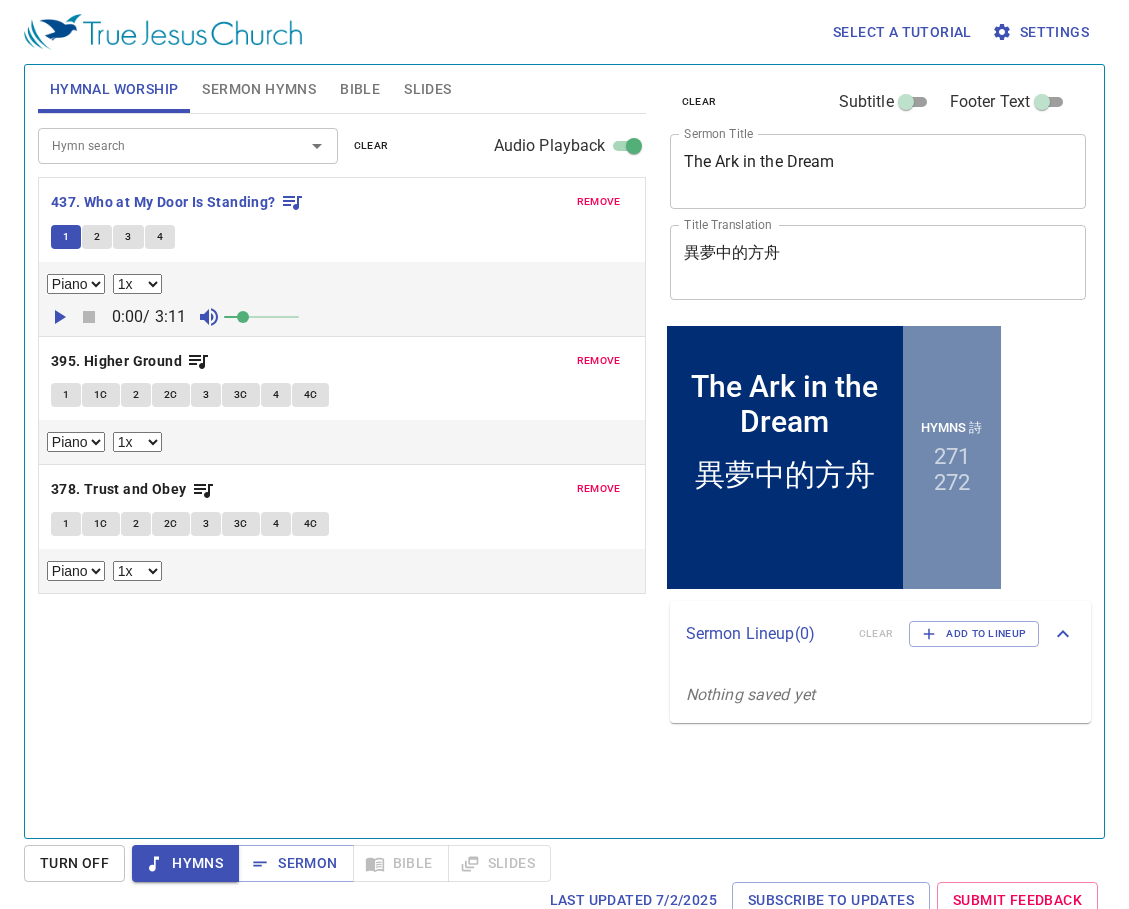 click on "1" at bounding box center [66, 237] 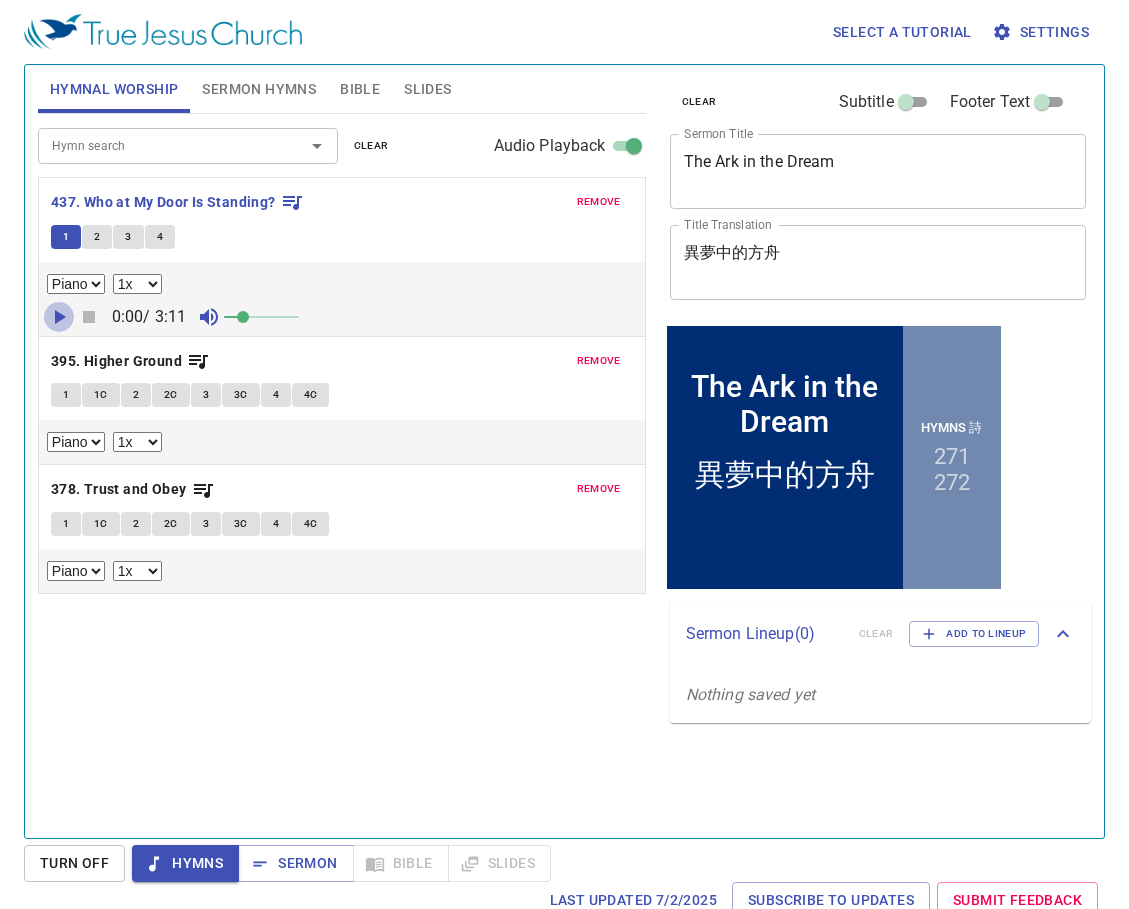 click 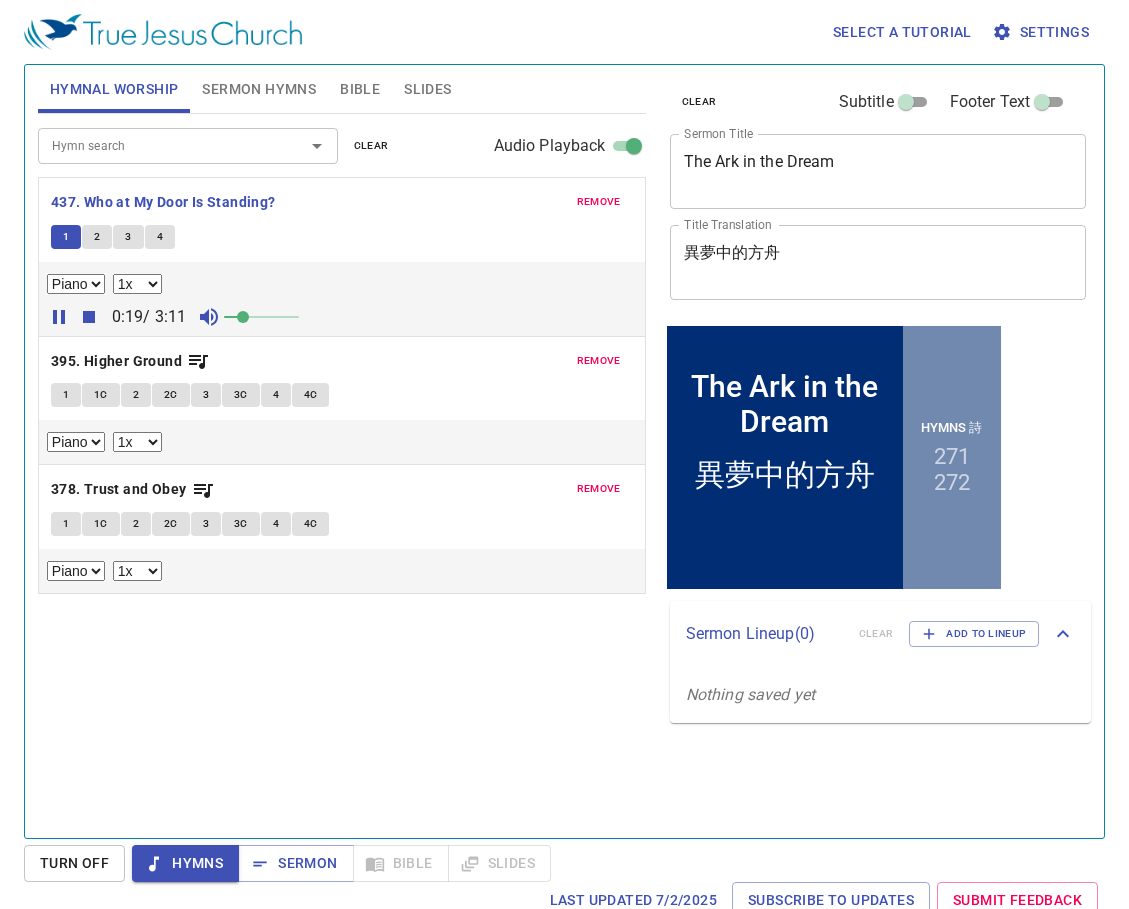 click on "Hymn search Hymn search   clear Audio Playback remove 437. Who at My Door Is Standing?   1 2 3 4 Piano 0.6x 0.7x 0.8x 0.9x 1x 1.1x 1.2x 1.3x 1.4x 1.5x 1.7x 2x 0:19  /   3:11 remove 395. Higher Ground   1 1C 2 2C 3 3C 4 4C Piano 0.6x 0.7x 0.8x 0.9x 1x 1.1x 1.2x 1.3x 1.4x 1.5x 1.7x 2x remove 378. Trust and Obey   1 1C 2 2C 3 3C 4 4C Piano 0.6x 0.7x 0.8x 0.9x 1x 1.1x 1.2x 1.3x 1.4x 1.5x 1.7x 2x" at bounding box center [342, 467] 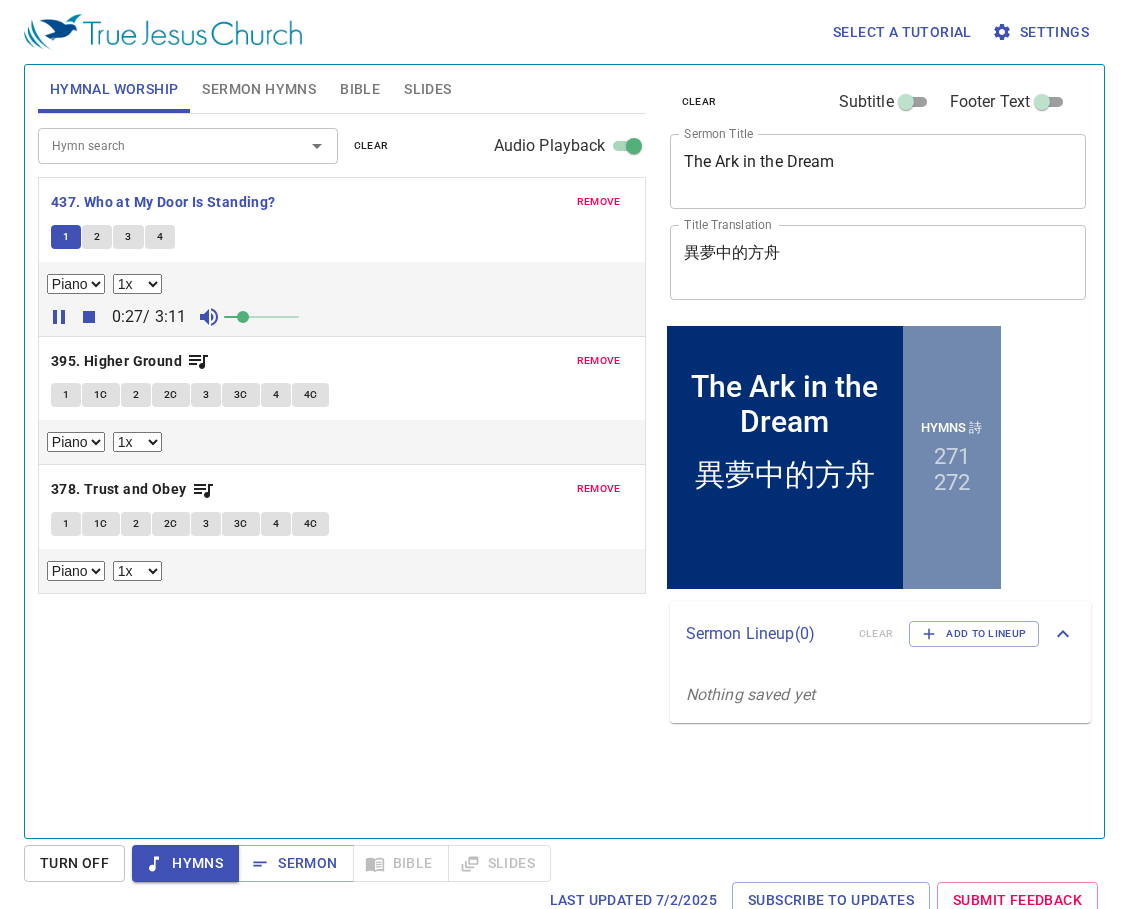 click on "Hymn search Hymn search   clear Audio Playback remove 437. Who at My Door Is Standing?   1 2 3 4 Piano 0.6x 0.7x 0.8x 0.9x 1x 1.1x 1.2x 1.3x 1.4x 1.5x 1.7x 2x 0:27  /   3:11 remove 395. Higher Ground   1 1C 2 2C 3 3C 4 4C Piano 0.6x 0.7x 0.8x 0.9x 1x 1.1x 1.2x 1.3x 1.4x 1.5x 1.7x 2x remove 378. Trust and Obey   1 1C 2 2C 3 3C 4 4C Piano 0.6x 0.7x 0.8x 0.9x 1x 1.1x 1.2x 1.3x 1.4x 1.5x 1.7x 2x" at bounding box center (342, 467) 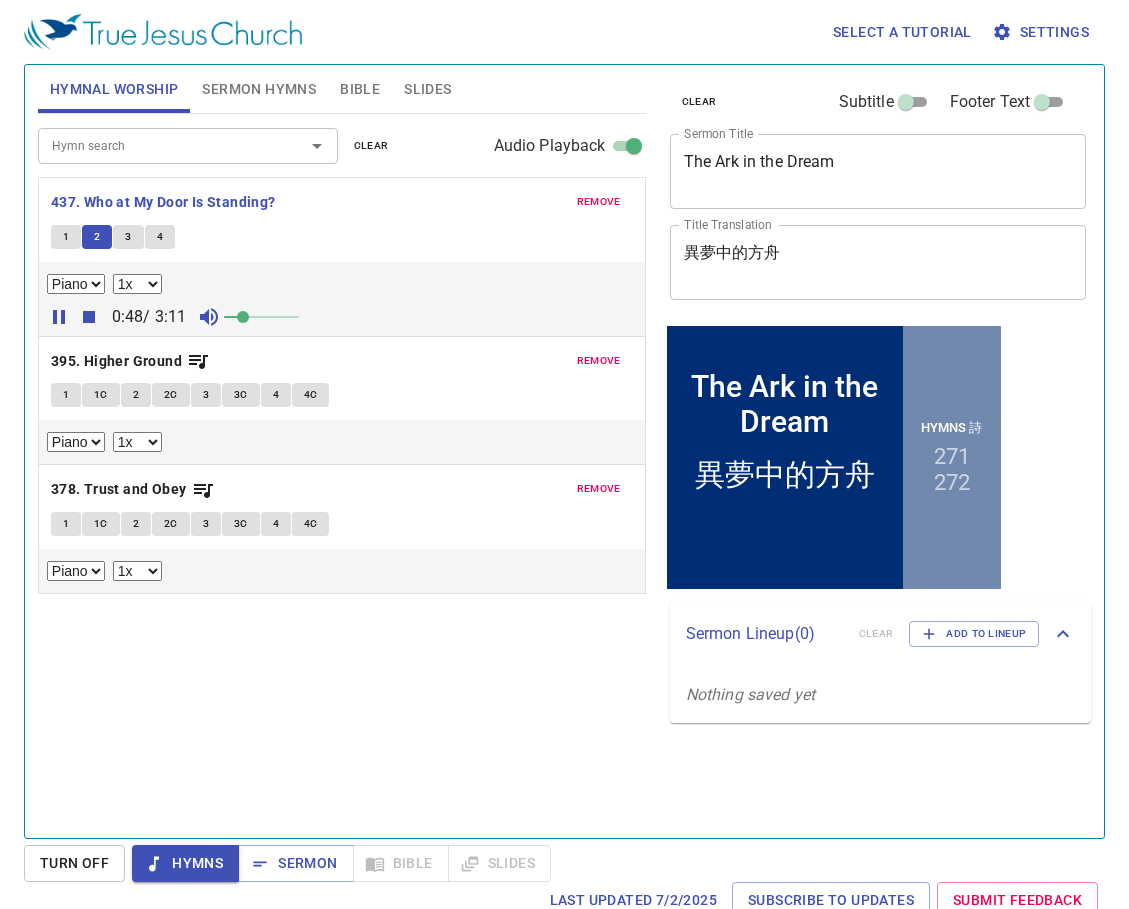 click on "Hymn search Hymn search   clear Audio Playback remove 437. Who at My Door Is Standing?   1 2 3 4 Piano 0.6x 0.7x 0.8x 0.9x 1x 1.1x 1.2x 1.3x 1.4x 1.5x 1.7x 2x 0:48  /   3:11 remove 395. Higher Ground   1 1C 2 2C 3 3C 4 4C Piano 0.6x 0.7x 0.8x 0.9x 1x 1.1x 1.2x 1.3x 1.4x 1.5x 1.7x 2x remove 378. Trust and Obey   1 1C 2 2C 3 3C 4 4C Piano 0.6x 0.7x 0.8x 0.9x 1x 1.1x 1.2x 1.3x 1.4x 1.5x 1.7x 2x" at bounding box center [342, 467] 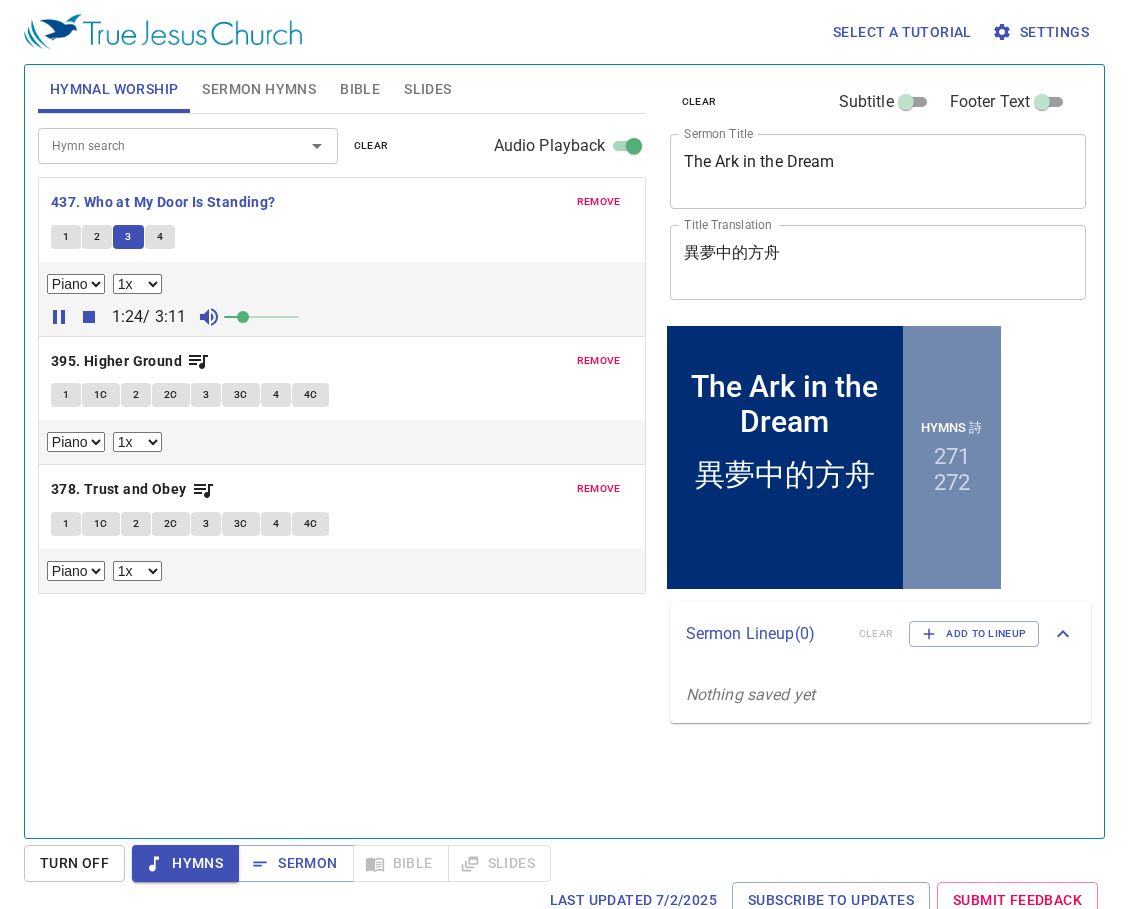click on "Hymn search Hymn search   clear Audio Playback remove 437. Who at My Door Is Standing?   1 2 3 4 Piano 0.6x 0.7x 0.8x 0.9x 1x 1.1x 1.2x 1.3x 1.4x 1.5x 1.7x 2x 1:24  /   3:11 remove 395. Higher Ground   1 1C 2 2C 3 3C 4 4C Piano 0.6x 0.7x 0.8x 0.9x 1x 1.1x 1.2x 1.3x 1.4x 1.5x 1.7x 2x remove 378. Trust and Obey   1 1C 2 2C 3 3C 4 4C Piano 0.6x 0.7x 0.8x 0.9x 1x 1.1x 1.2x 1.3x 1.4x 1.5x 1.7x 2x" at bounding box center [342, 467] 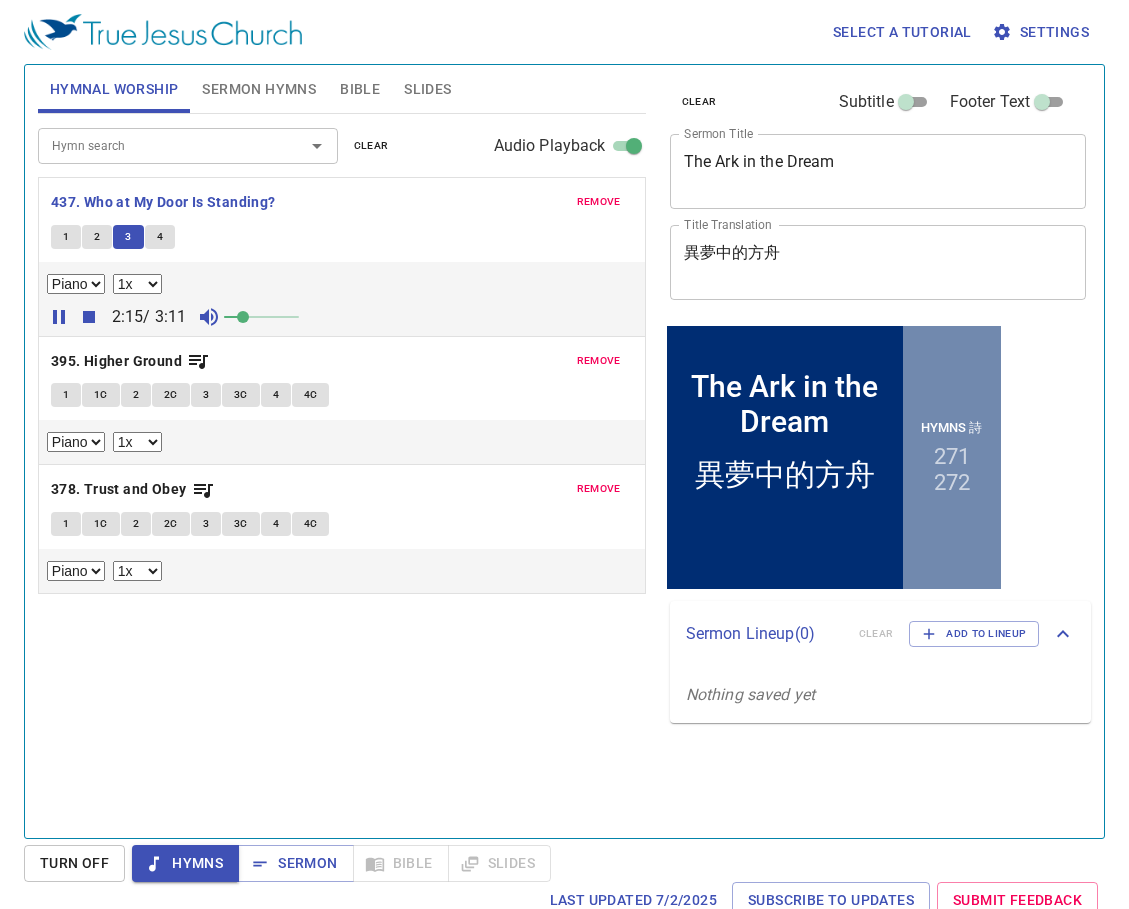 click on "1 2 3 4" 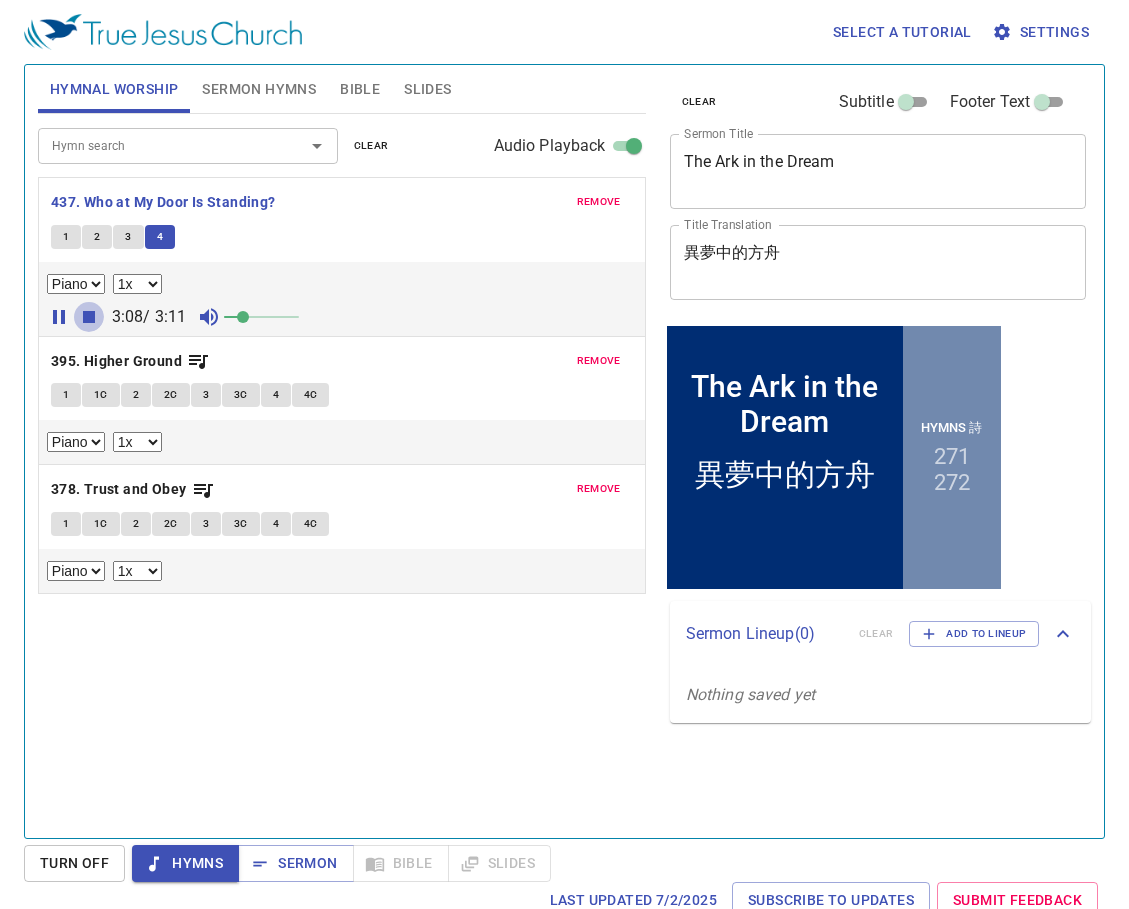 click 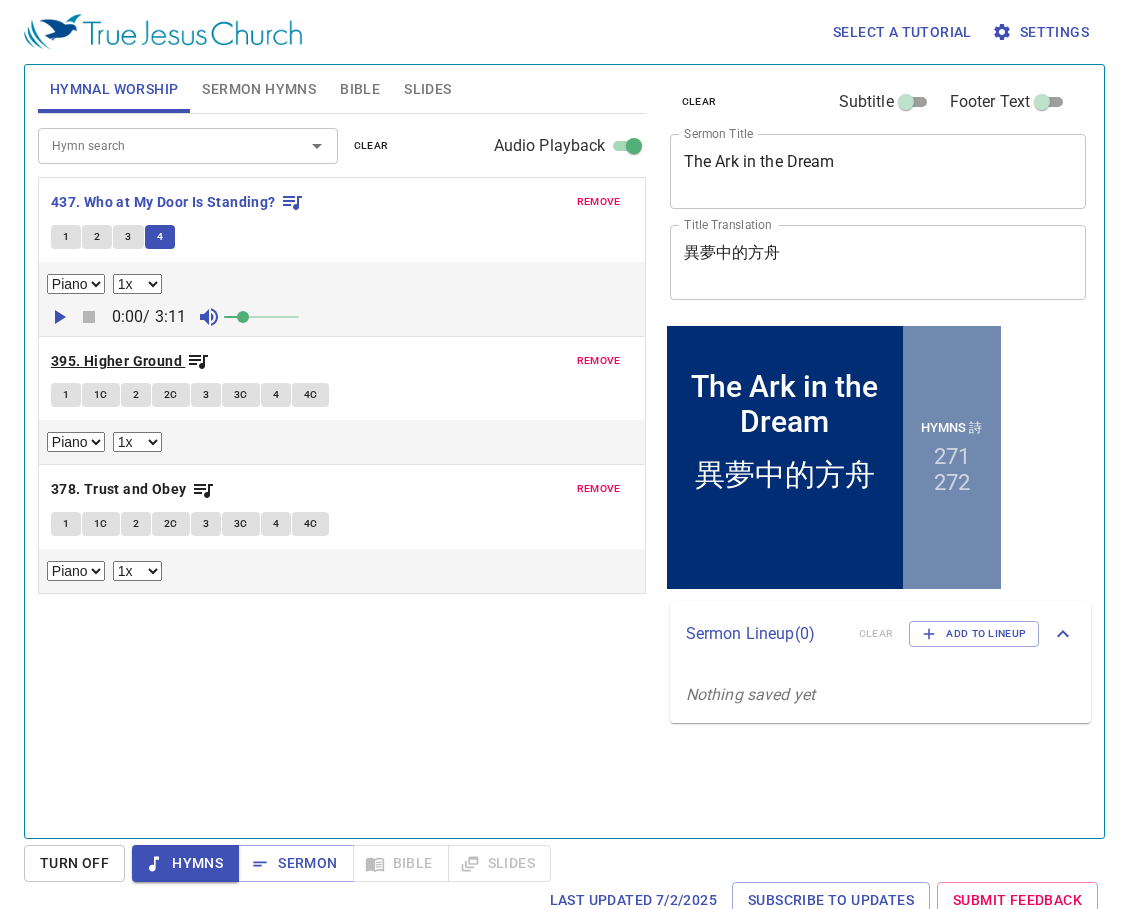 click on "395. Higher Ground" at bounding box center (116, 361) 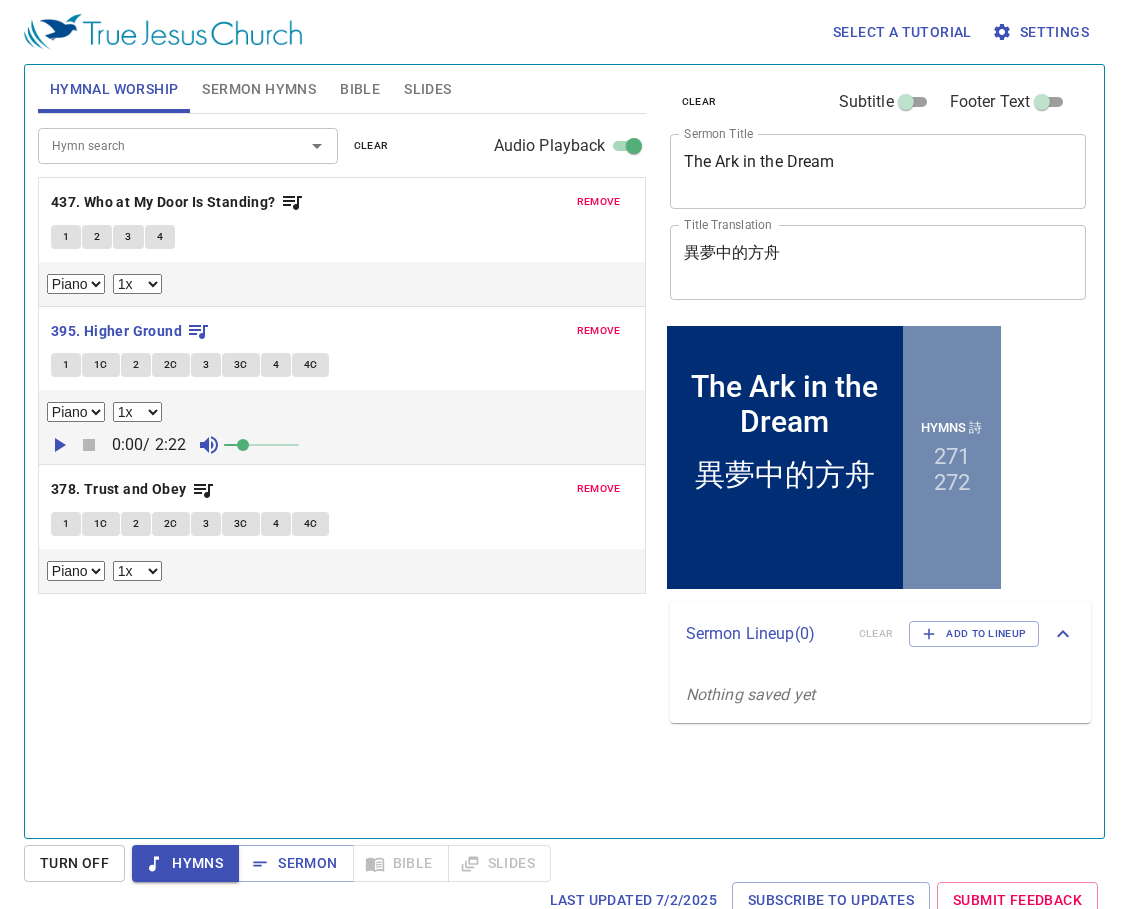 click on "1" at bounding box center [66, 365] 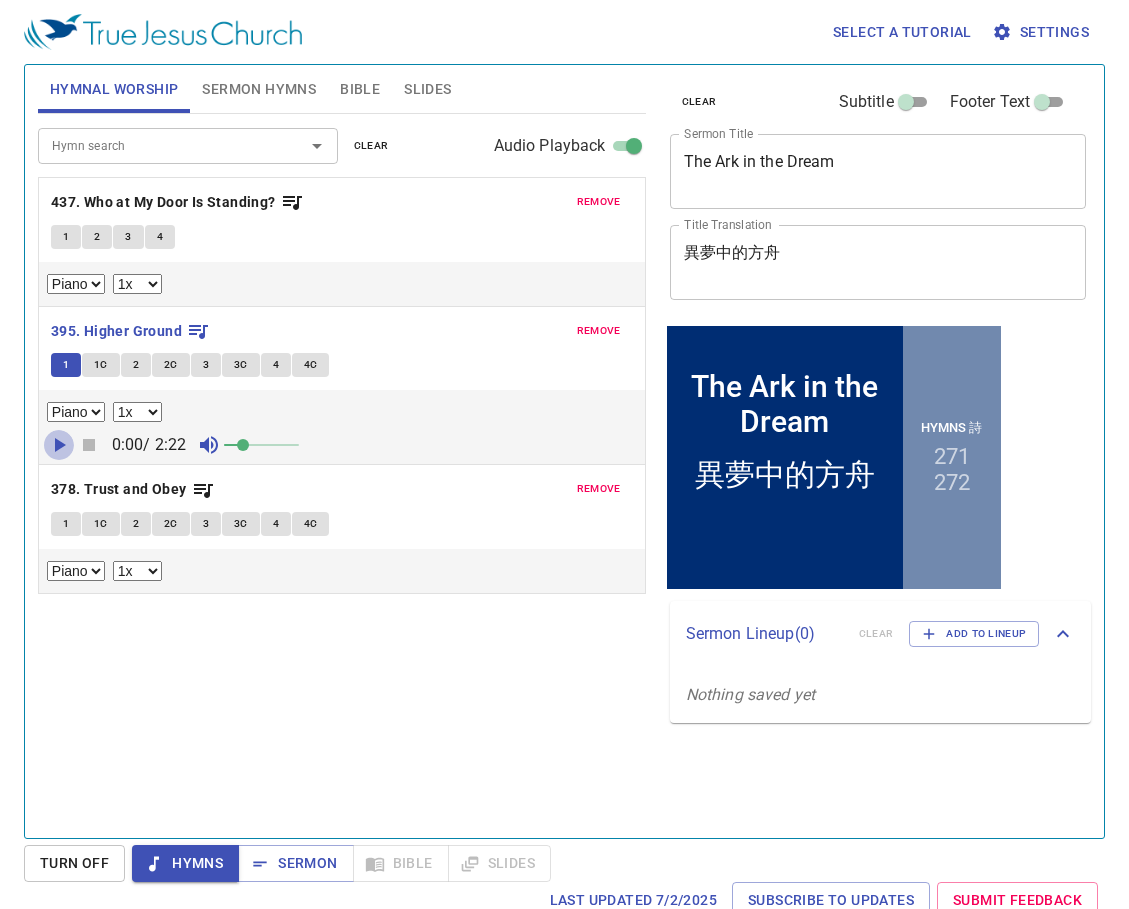 click 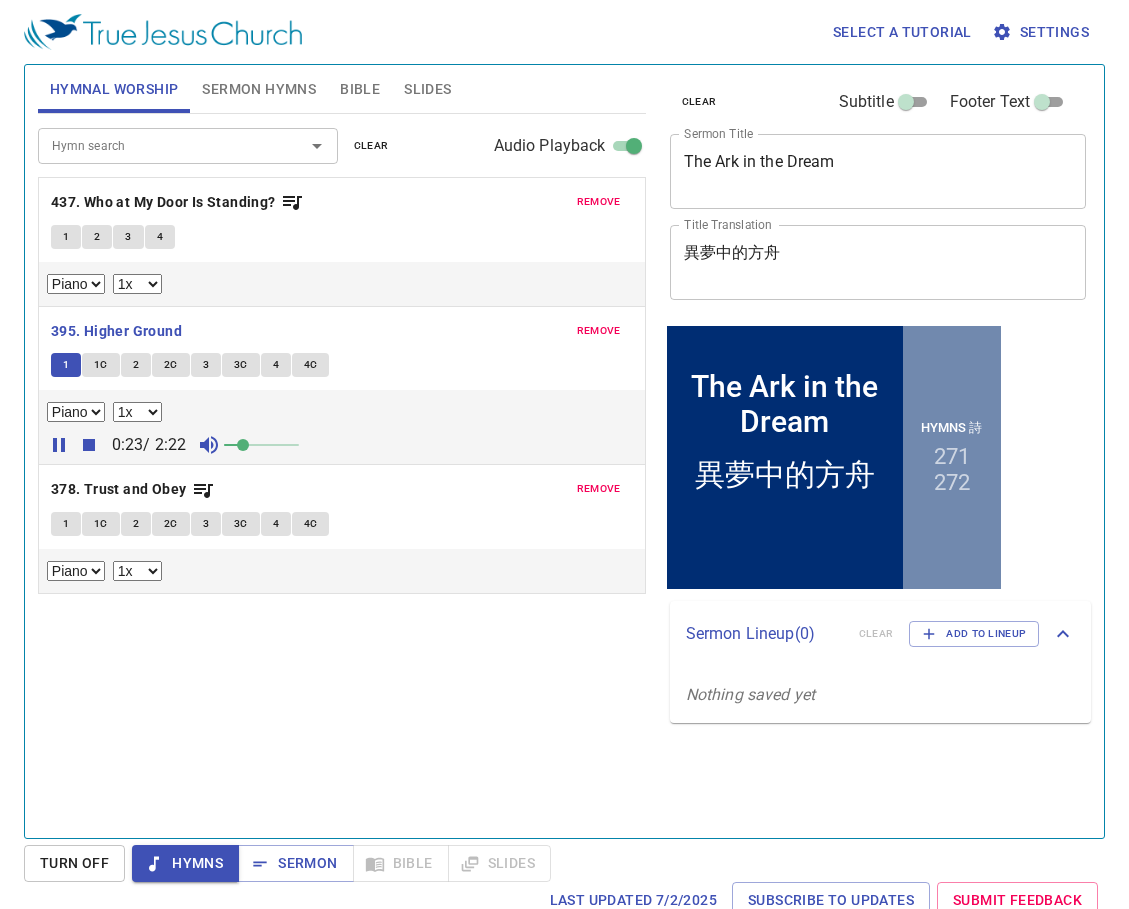 click on "Hymn search Hymn search   clear Audio Playback remove 437. Who at My Door Is Standing?   1 2 3 4 Piano 0.6x 0.7x 0.8x 0.9x 1x 1.1x 1.2x 1.3x 1.4x 1.5x 1.7x 2x remove 395. Higher Ground   1 1C 2 2C 3 3C 4 4C Piano 0.6x 0.7x 0.8x 0.9x 1x 1.1x 1.2x 1.3x 1.4x 1.5x 1.7x 2x 0:23  /   2:22 remove 378. Trust and Obey   1 1C 2 2C 3 3C 4 4C Piano 0.6x 0.7x 0.8x 0.9x 1x 1.1x 1.2x 1.3x 1.4x 1.5x 1.7x 2x" at bounding box center (342, 467) 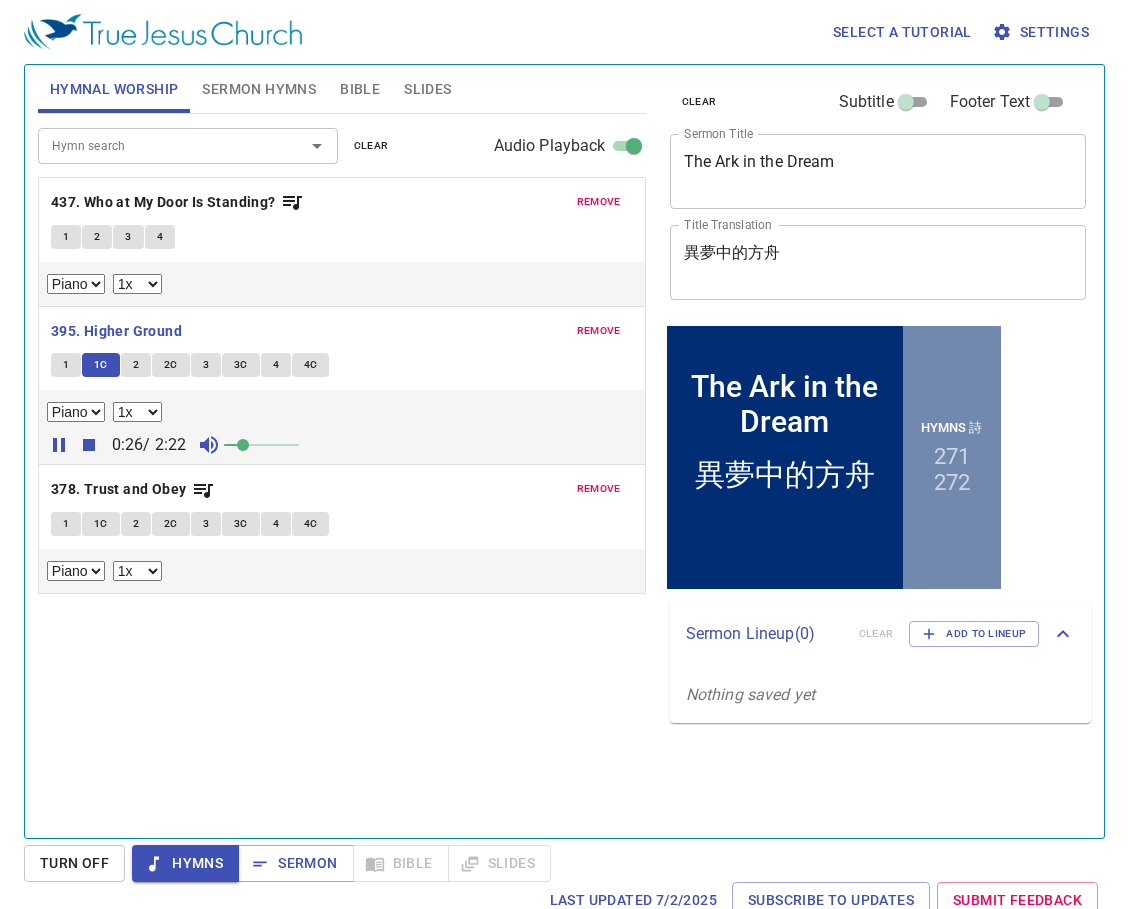 click on "0.6x 0.7x 0.8x 0.9x 1x 1.1x 1.2x 1.3x 1.4x 1.5x 1.7x 2x" at bounding box center (137, 284) 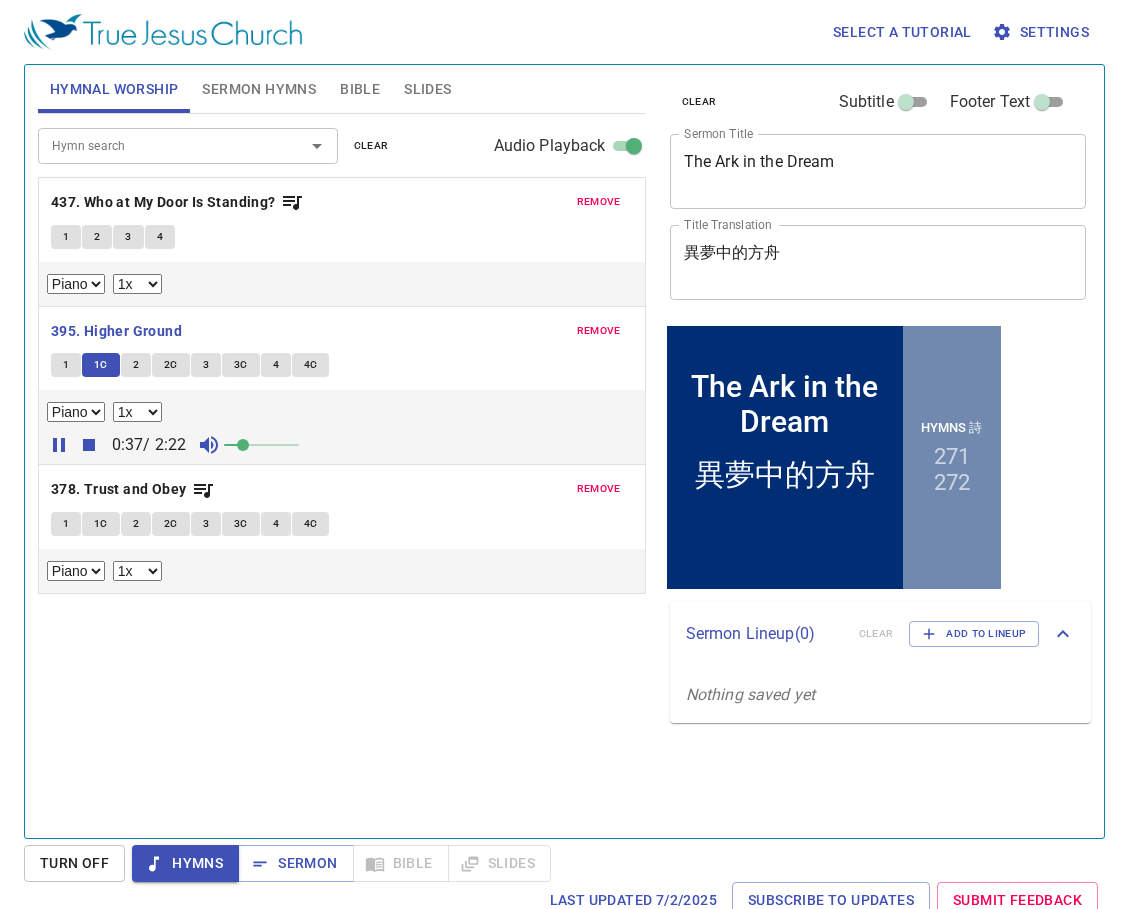 click on "Piano 0.6x 0.7x 0.8x 0.9x 1x 1.1x 1.2x 1.3x 1.4x 1.5x 1.7x 2x" at bounding box center [342, 284] 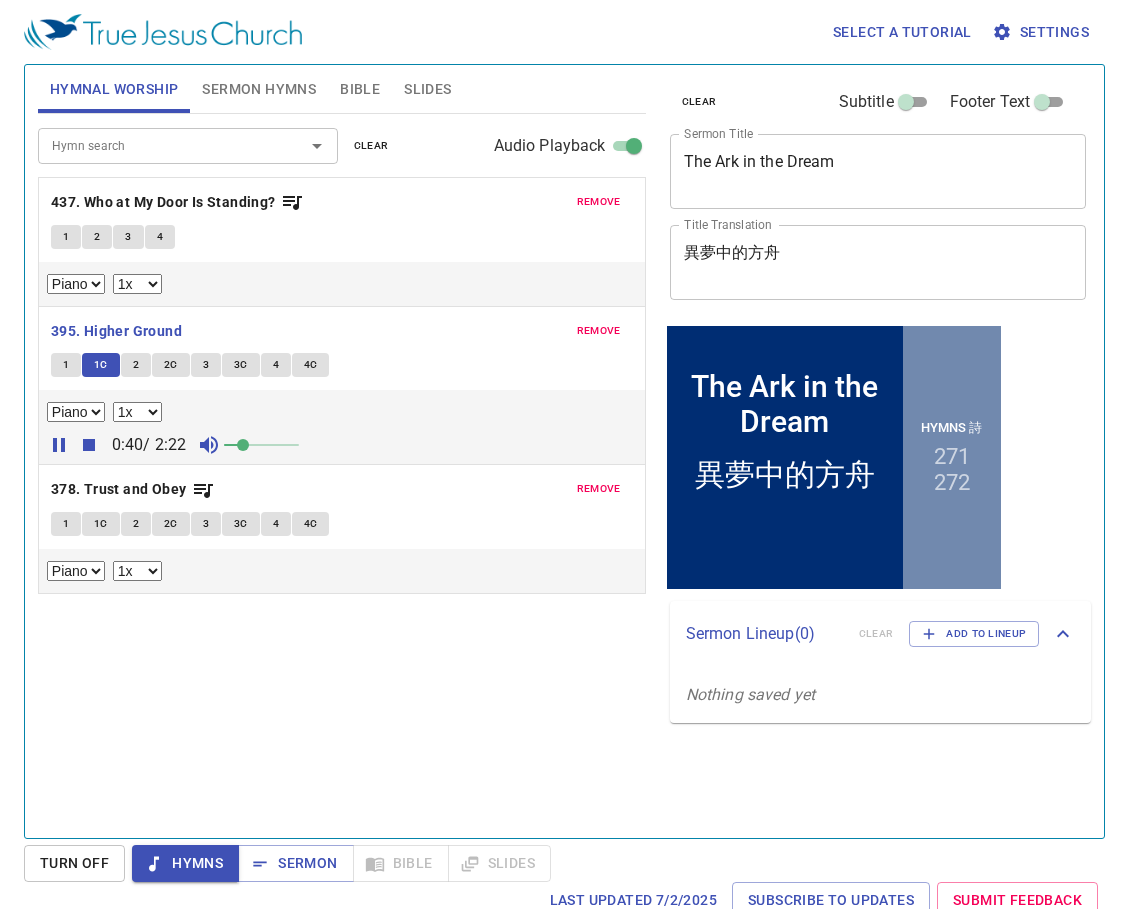 click on "Hymn search Hymn search   clear Audio Playback remove 437. Who at My Door Is Standing?   1 2 3 4 Piano 0.6x 0.7x 0.8x 0.9x 1x 1.1x 1.2x 1.3x 1.4x 1.5x 1.7x 2x remove 395. Higher Ground   1 1C 2 2C 3 3C 4 4C Piano 0.6x 0.7x 0.8x 0.9x 1x 1.1x 1.2x 1.3x 1.4x 1.5x 1.7x 2x 0:40  /   2:22 remove 378. Trust and Obey   1 1C 2 2C 3 3C 4 4C Piano 0.6x 0.7x 0.8x 0.9x 1x 1.1x 1.2x 1.3x 1.4x 1.5x 1.7x 2x" at bounding box center [342, 467] 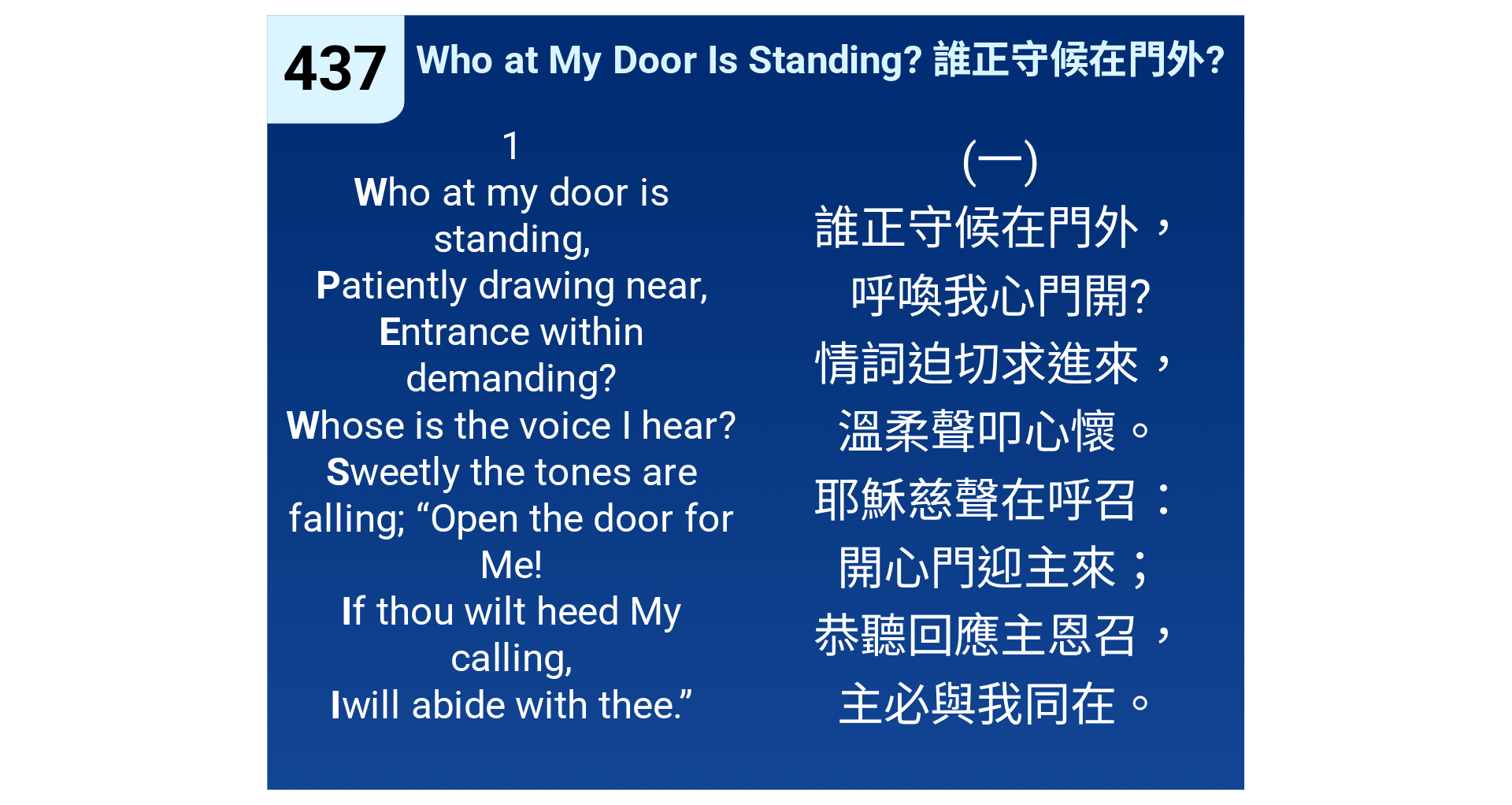 scroll, scrollTop: 0, scrollLeft: 0, axis: both 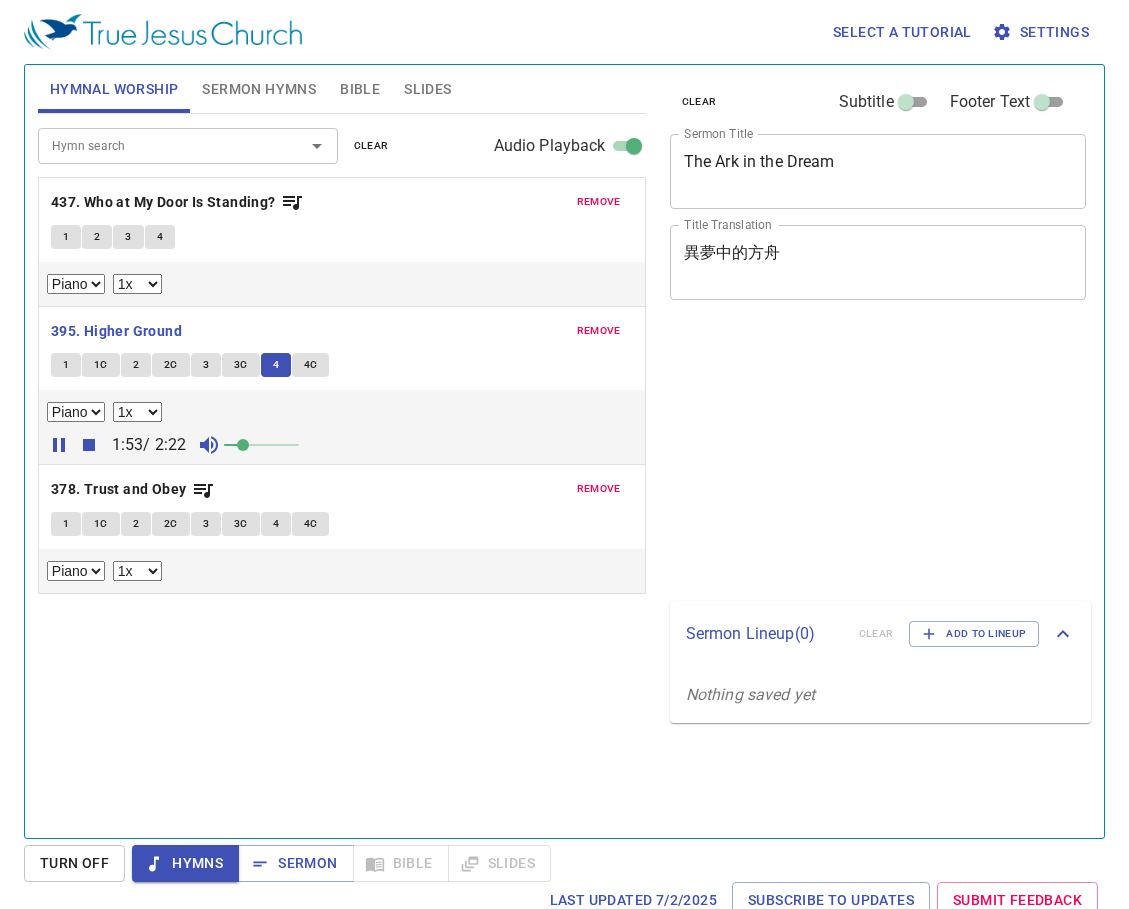 select on "1" 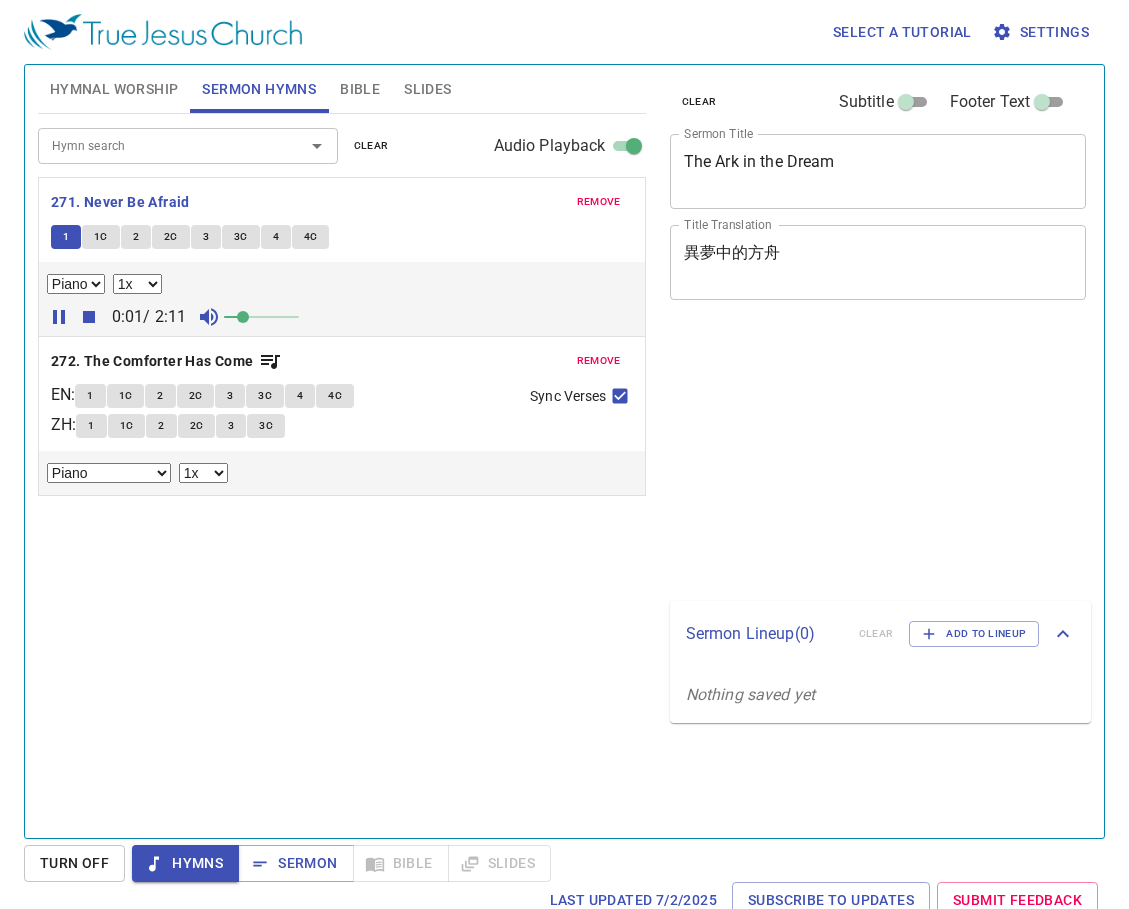 select on "1" 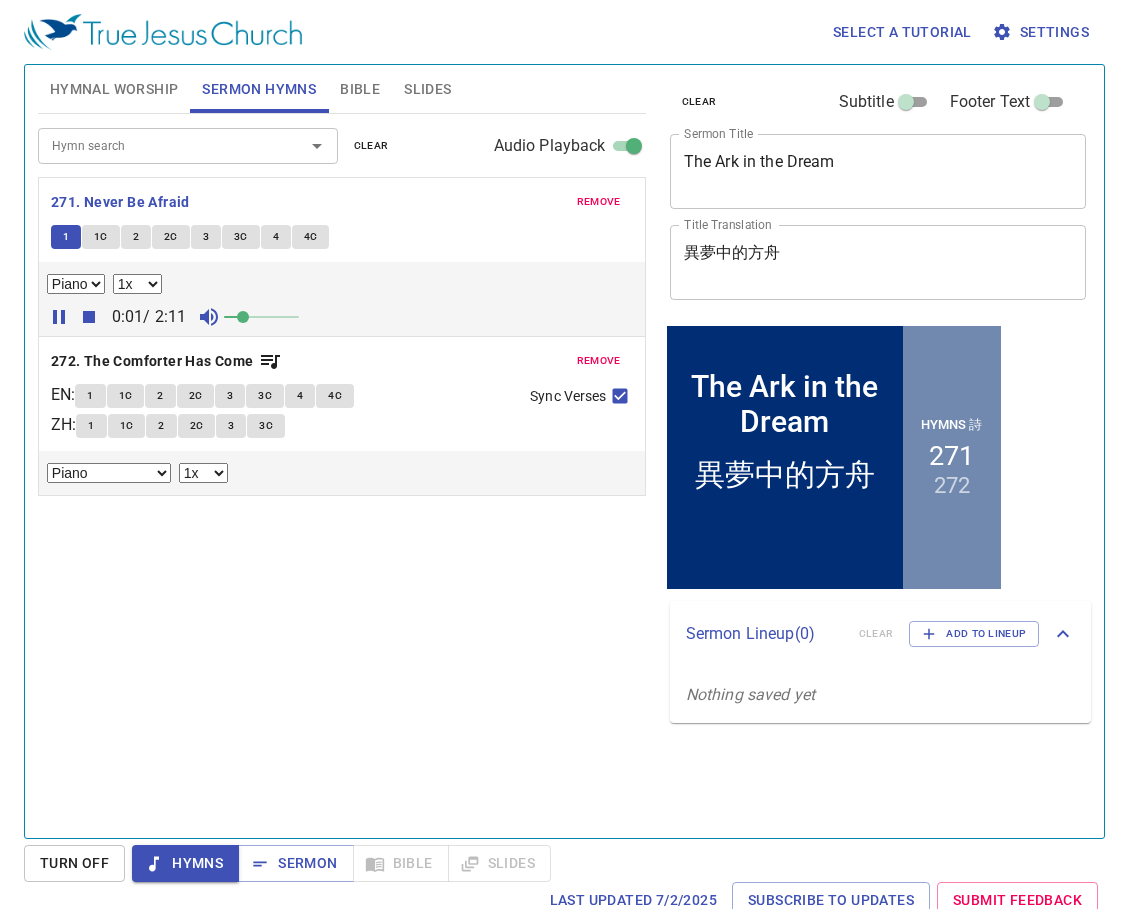 scroll, scrollTop: 0, scrollLeft: 0, axis: both 